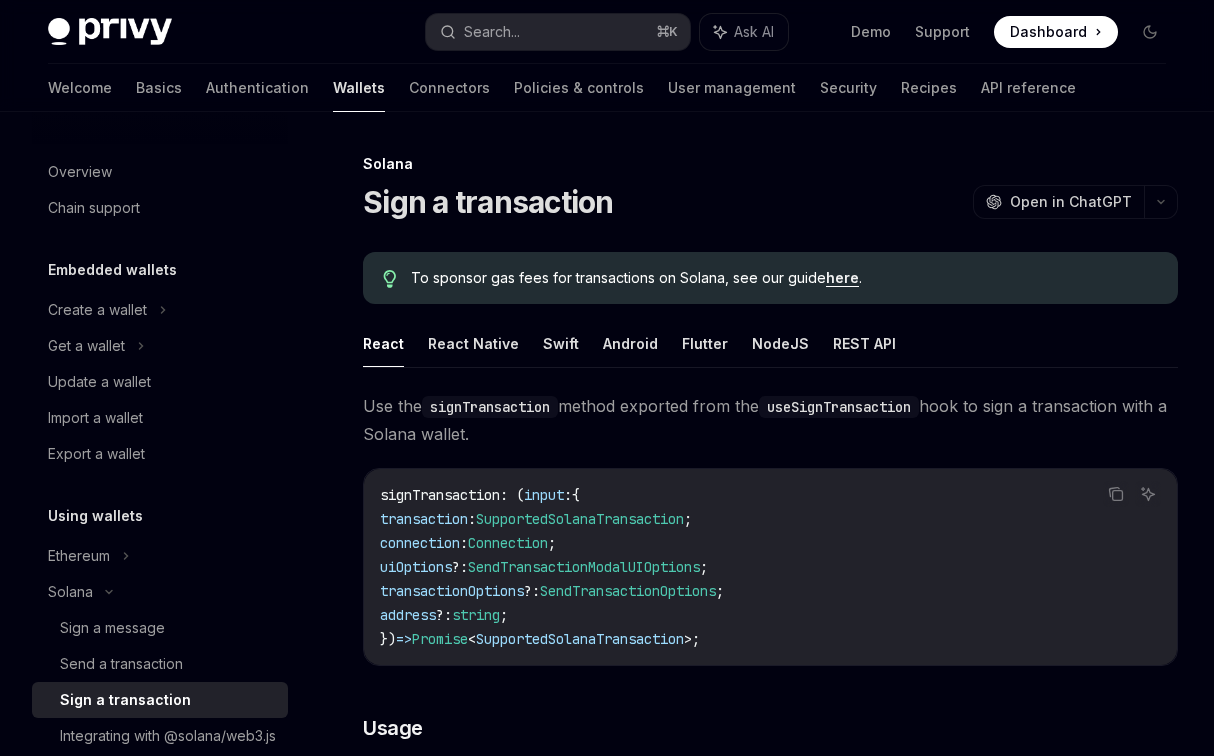 scroll, scrollTop: 2647, scrollLeft: 0, axis: vertical 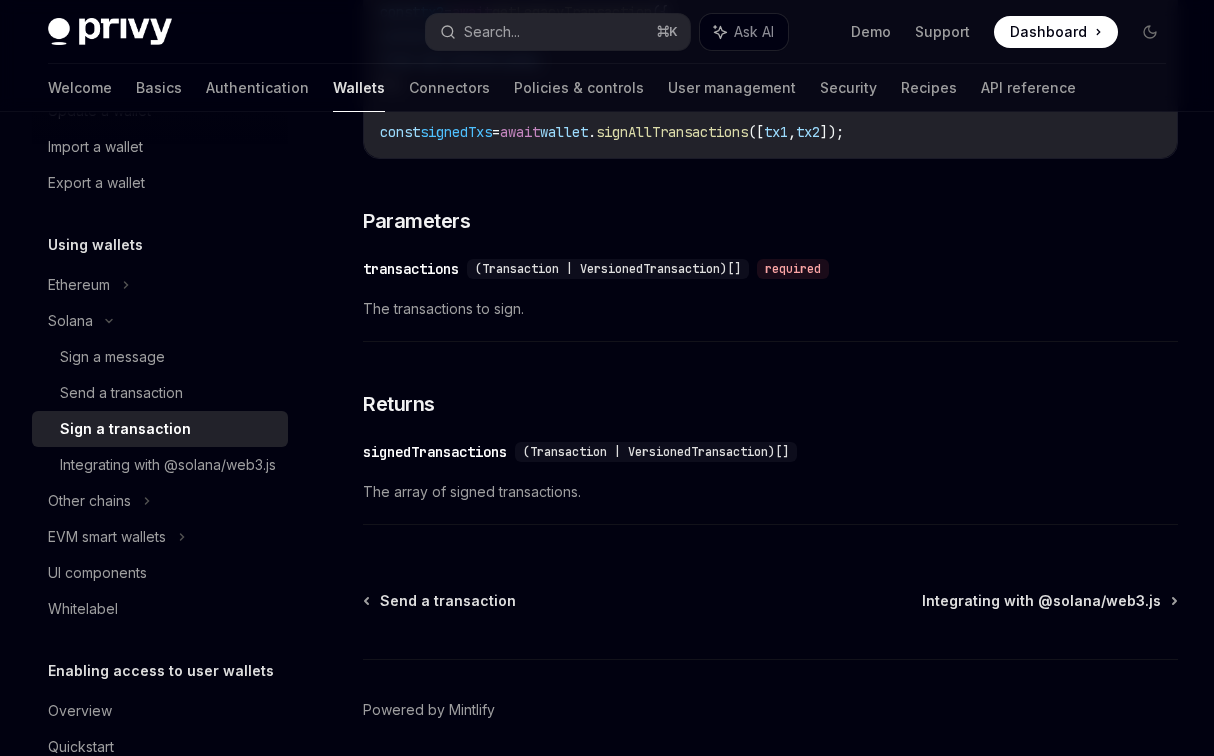 click on "Sign a transaction" at bounding box center [125, 429] 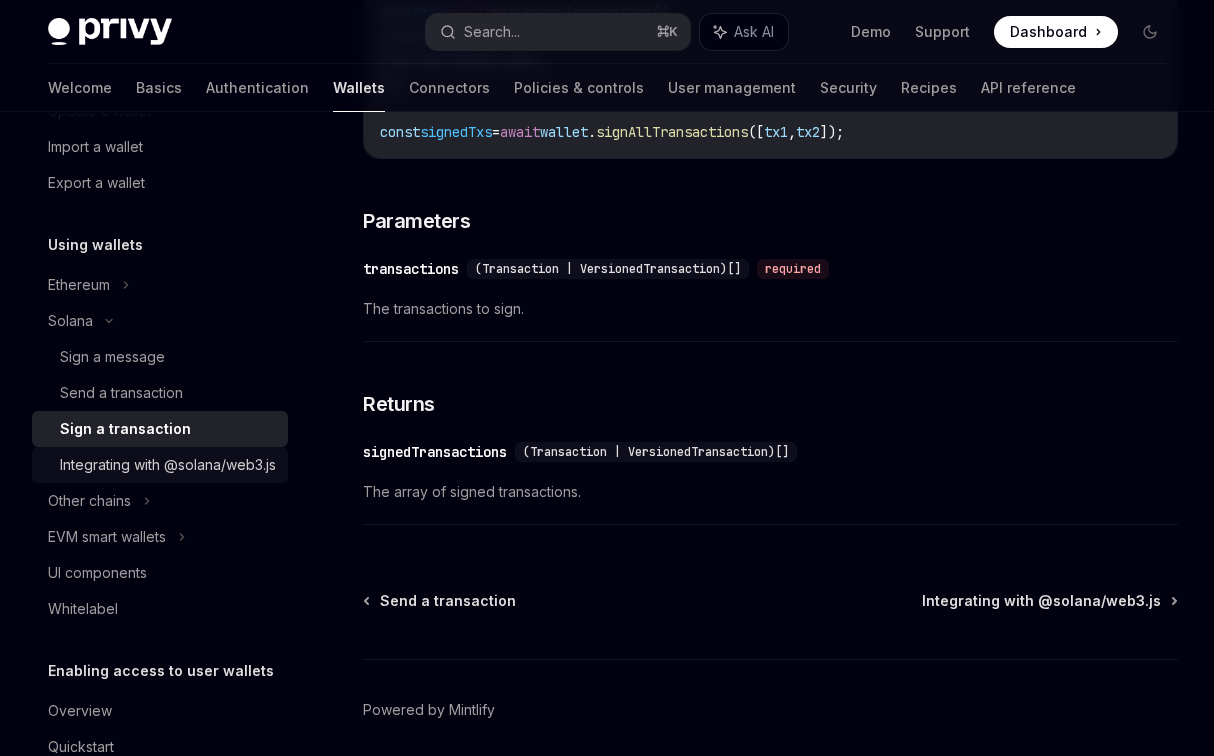 click on "Integrating with @solana/web3.js" at bounding box center (168, 465) 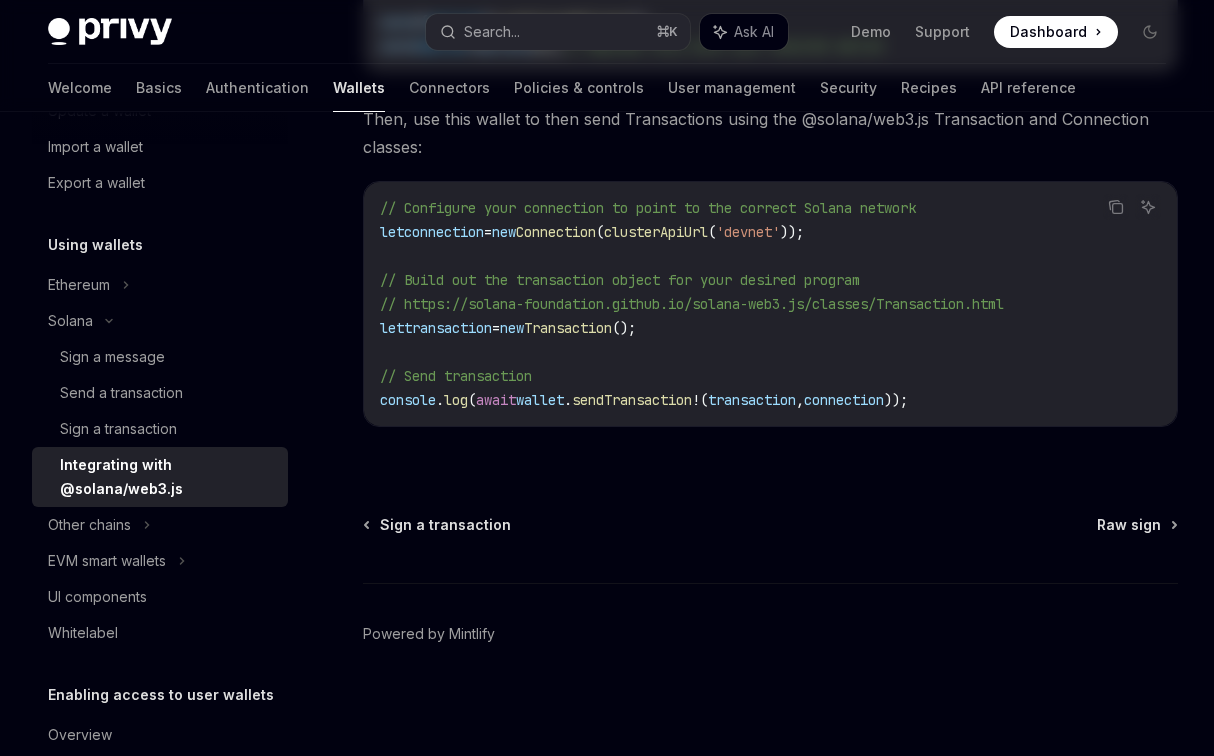 scroll, scrollTop: 0, scrollLeft: 0, axis: both 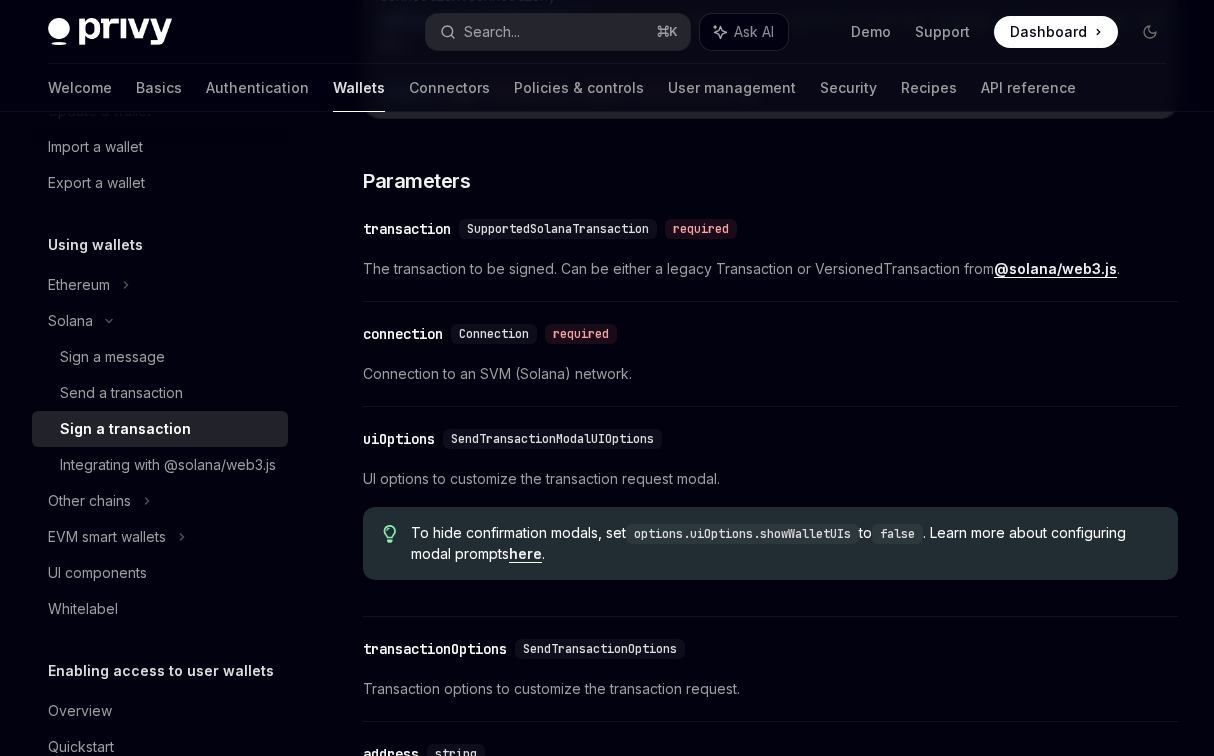 click on "here" at bounding box center (525, 554) 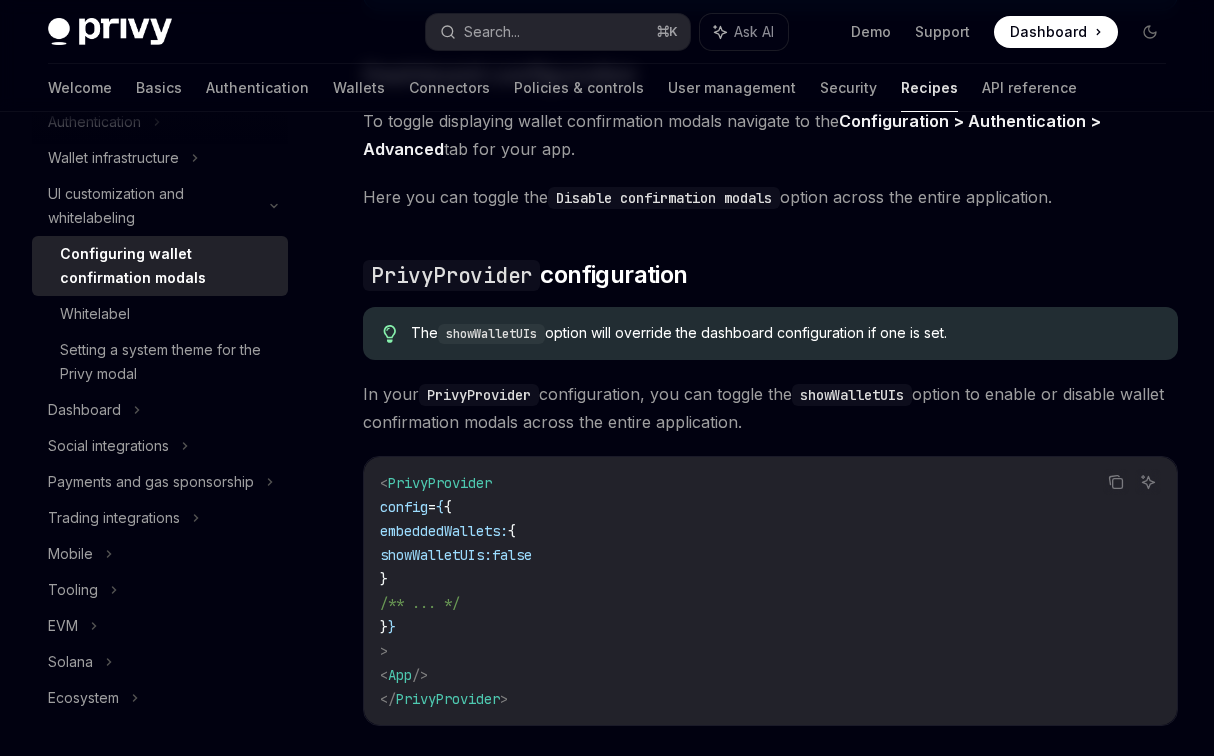 scroll, scrollTop: 374, scrollLeft: 0, axis: vertical 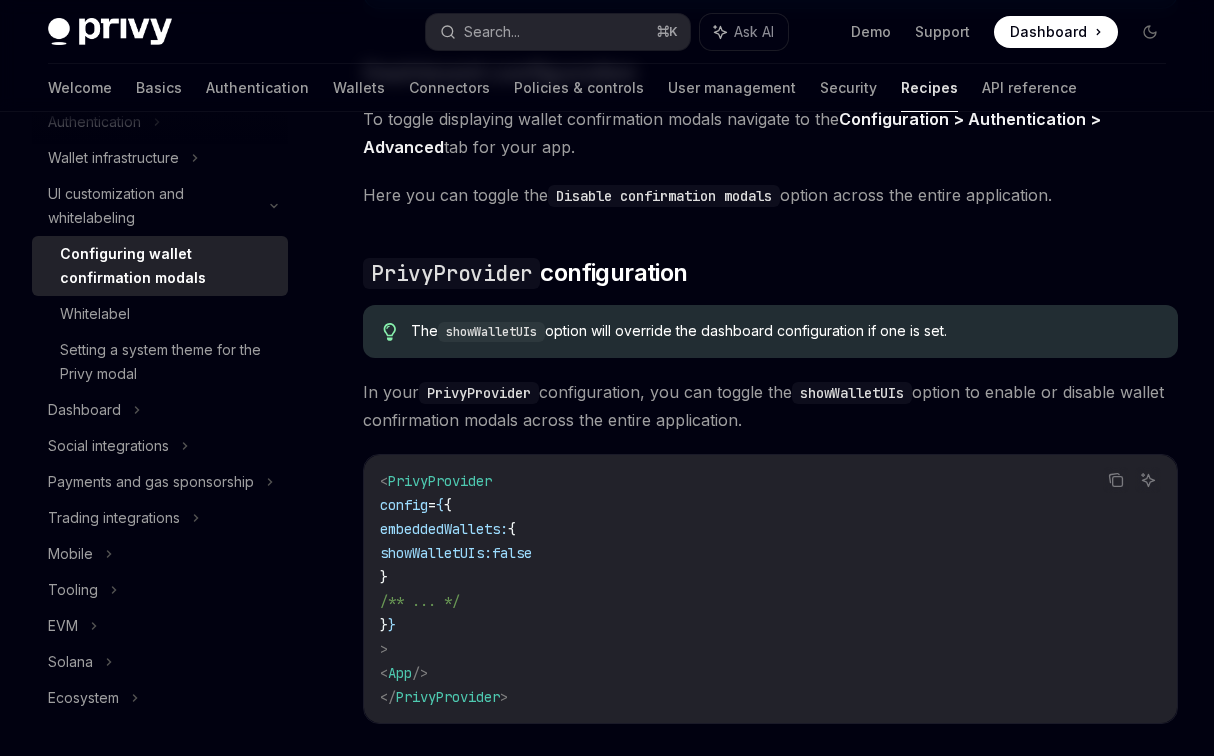 drag, startPoint x: 431, startPoint y: 576, endPoint x: 415, endPoint y: 533, distance: 45.88028 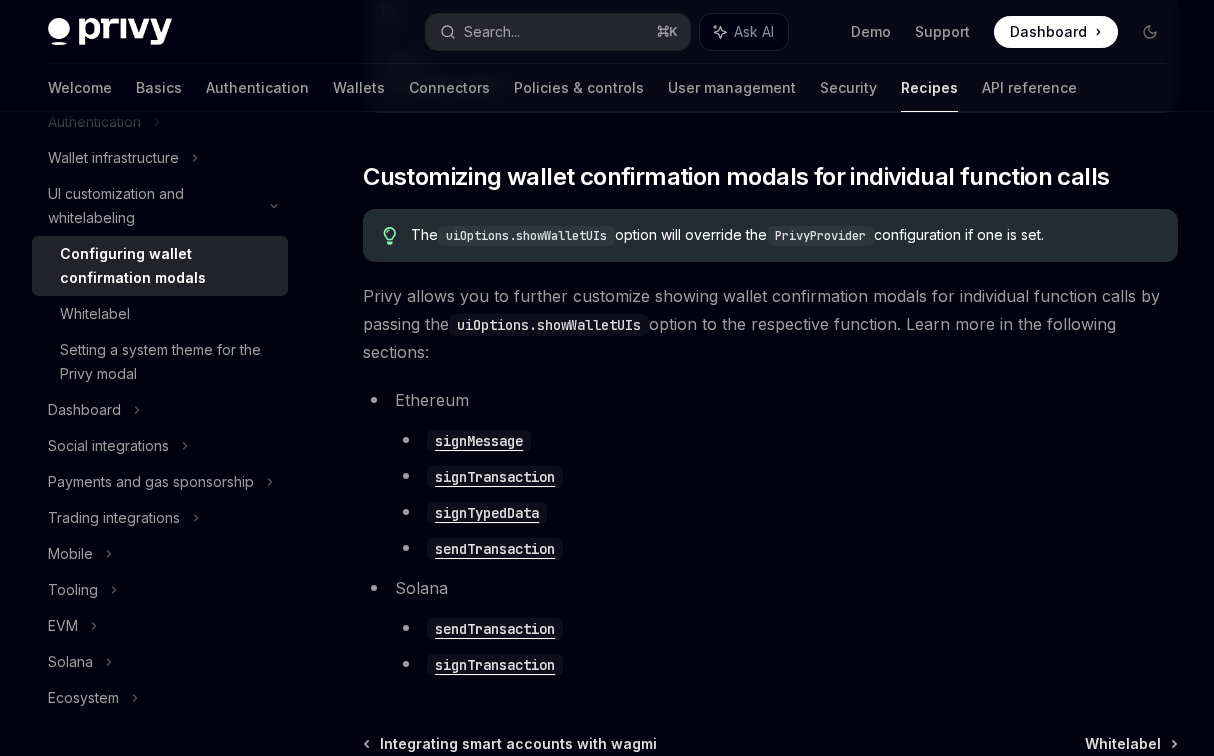 scroll, scrollTop: 1202, scrollLeft: 0, axis: vertical 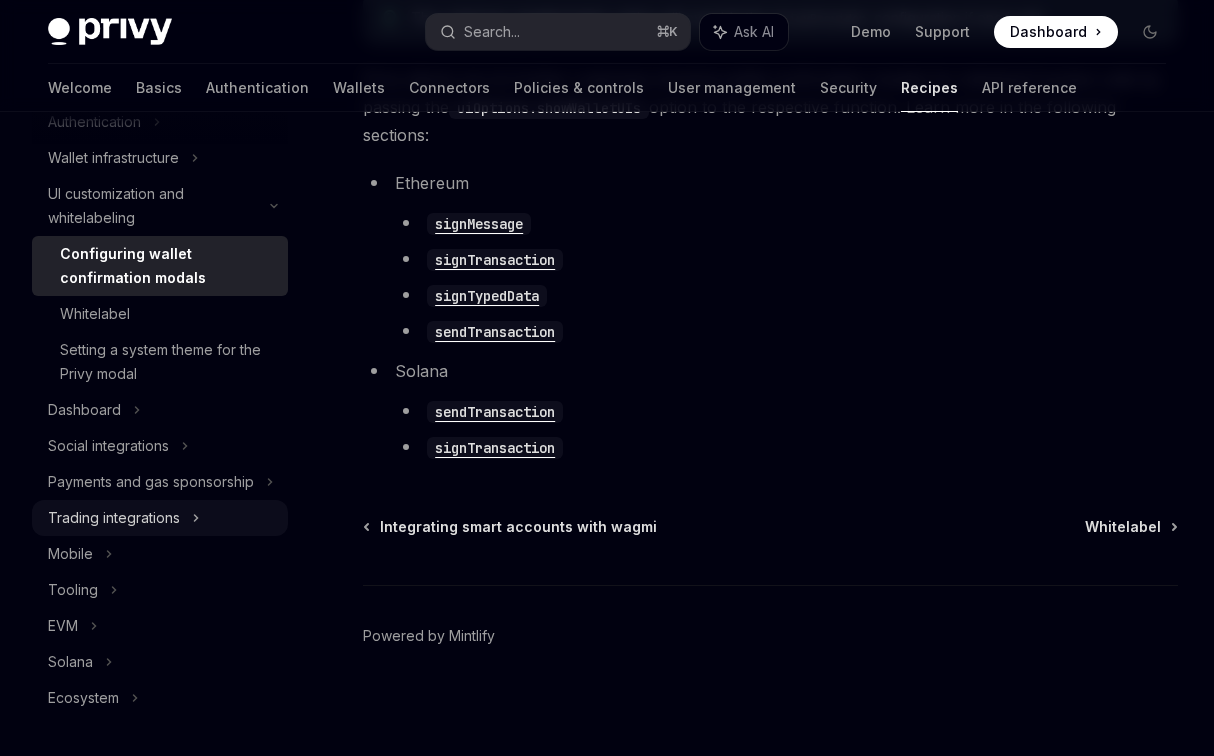 click on "Trading integrations" at bounding box center (114, 518) 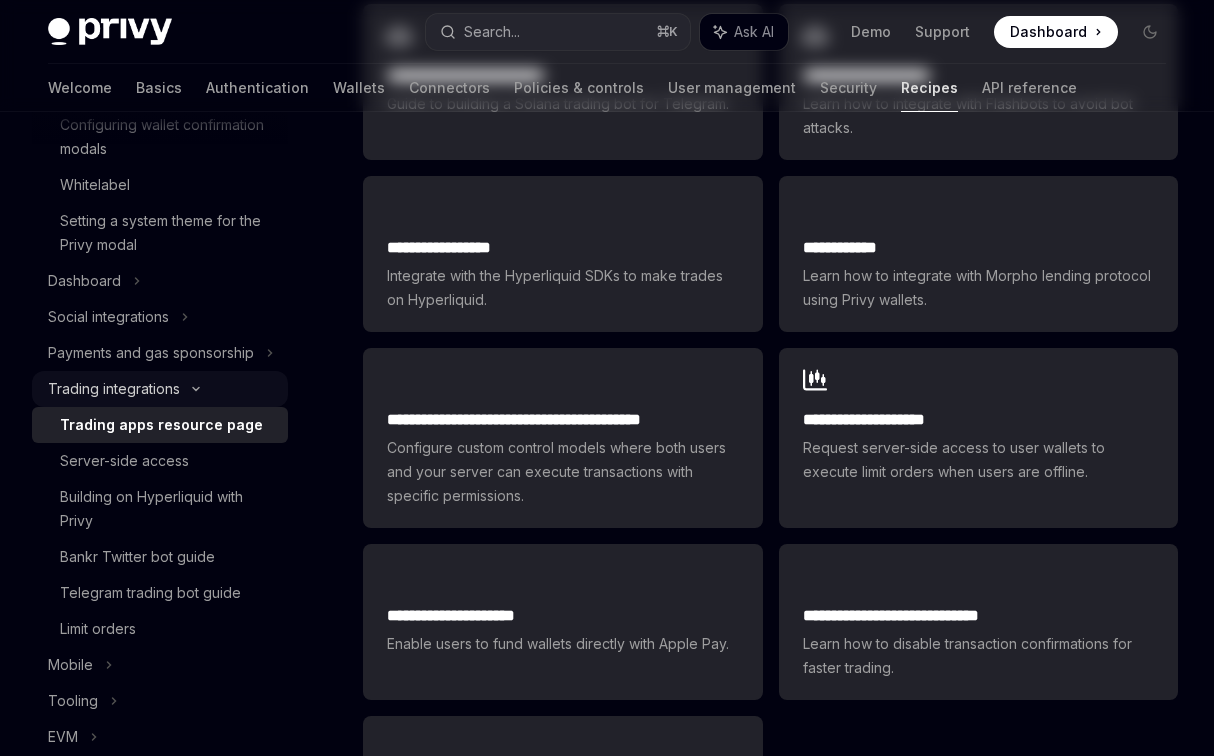 scroll, scrollTop: 0, scrollLeft: 0, axis: both 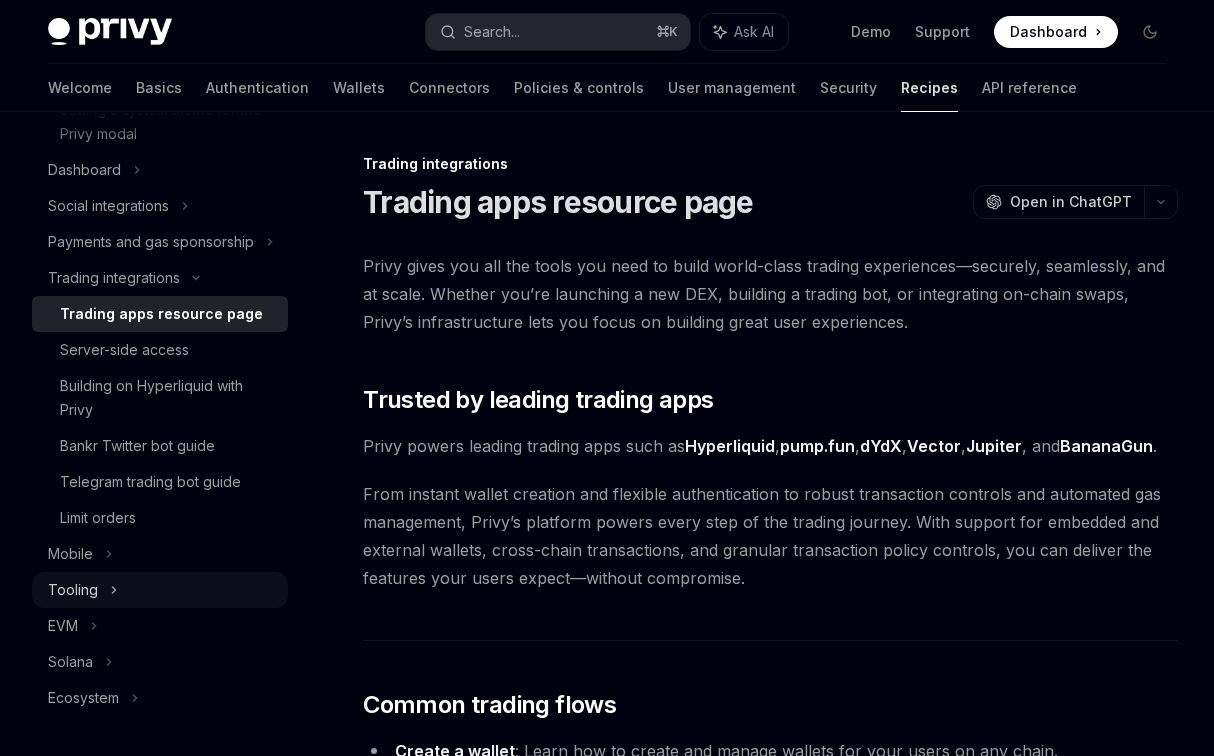 click on "Tooling" at bounding box center (160, 590) 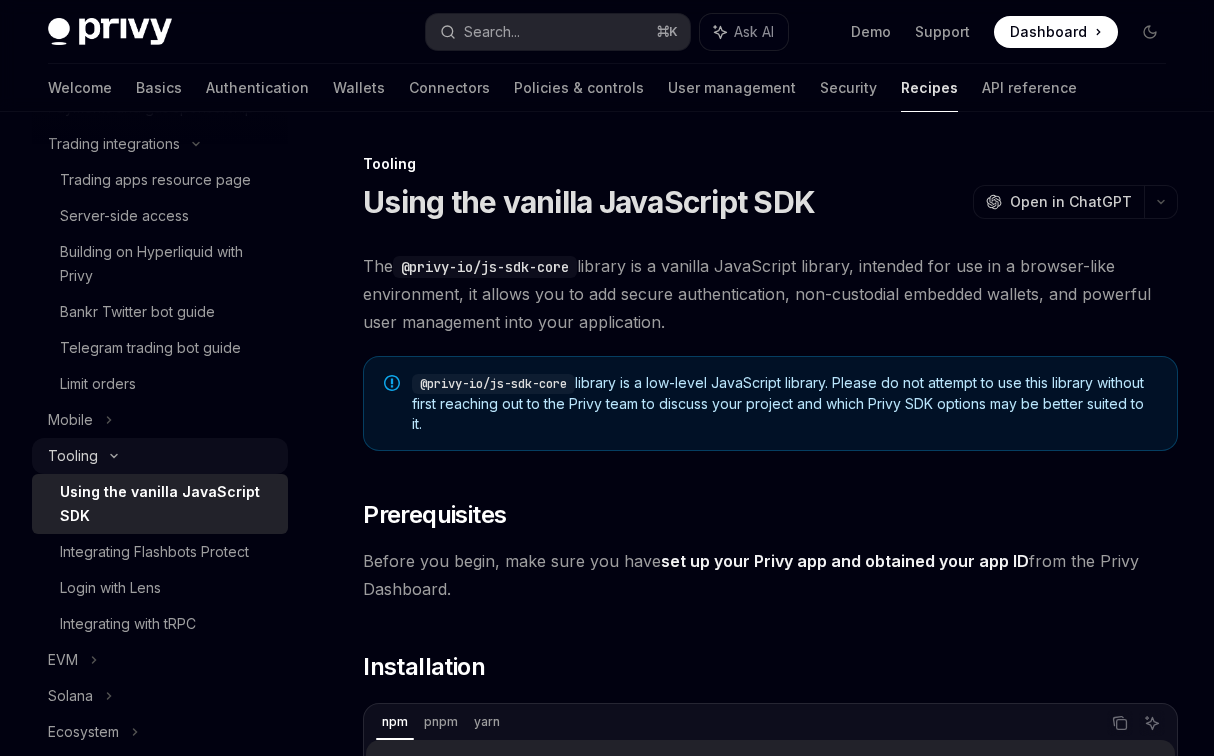 scroll, scrollTop: 537, scrollLeft: 0, axis: vertical 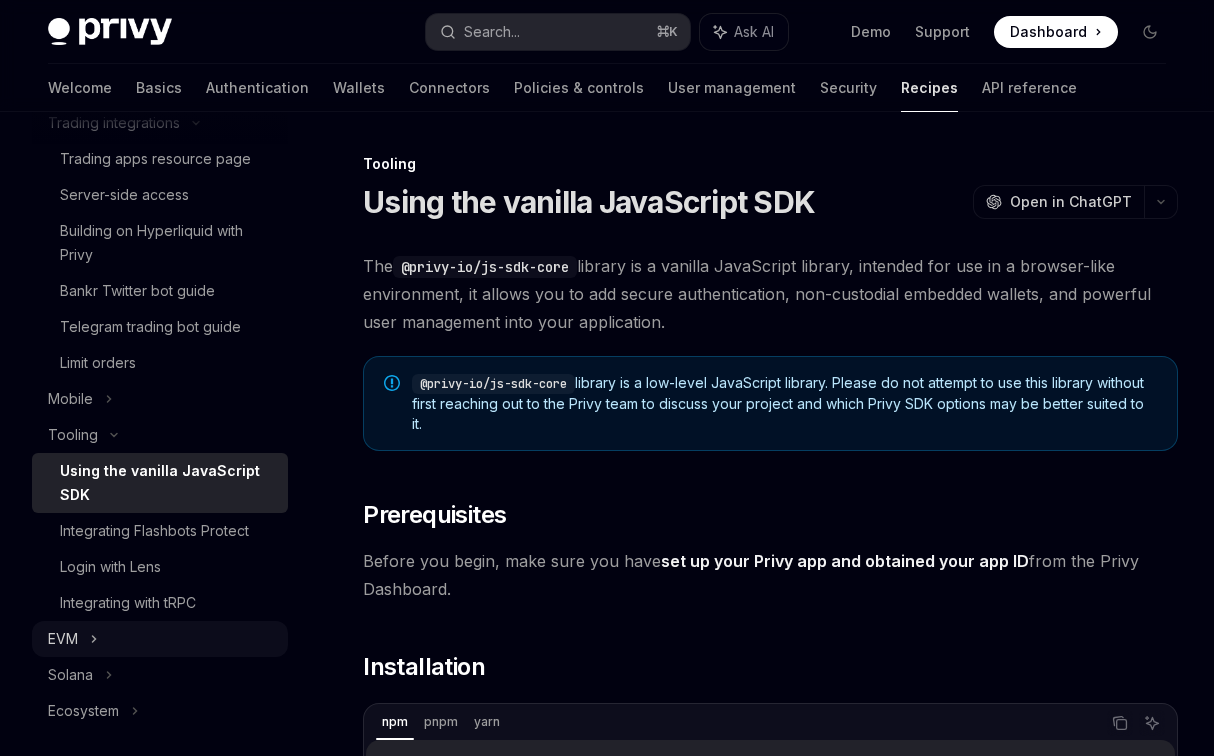 click on "EVM" at bounding box center [160, 639] 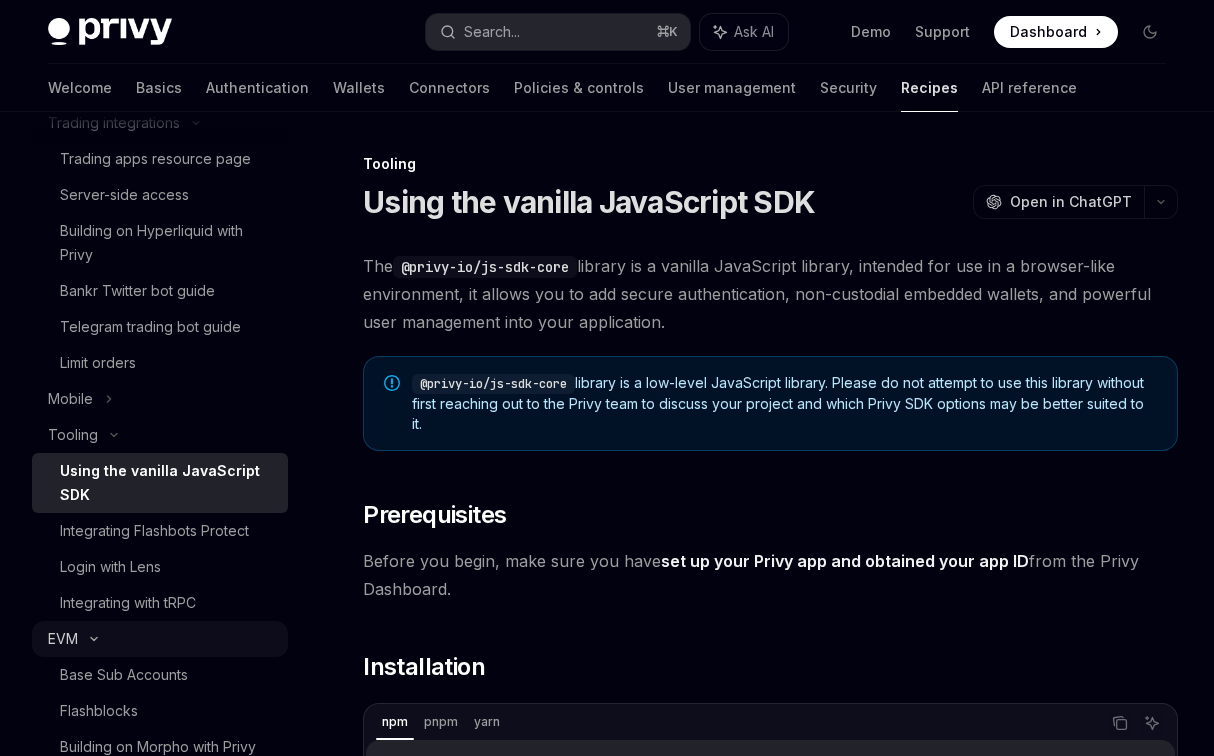 click 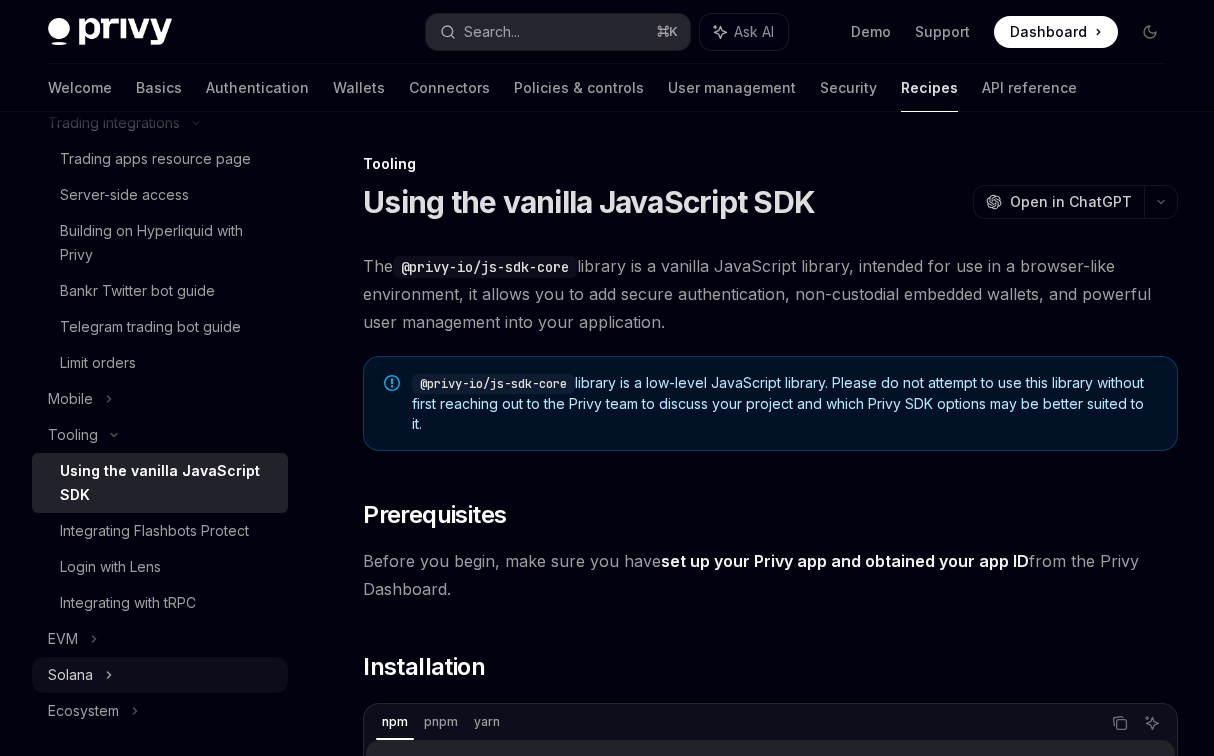 click on "Solana" at bounding box center (70, 675) 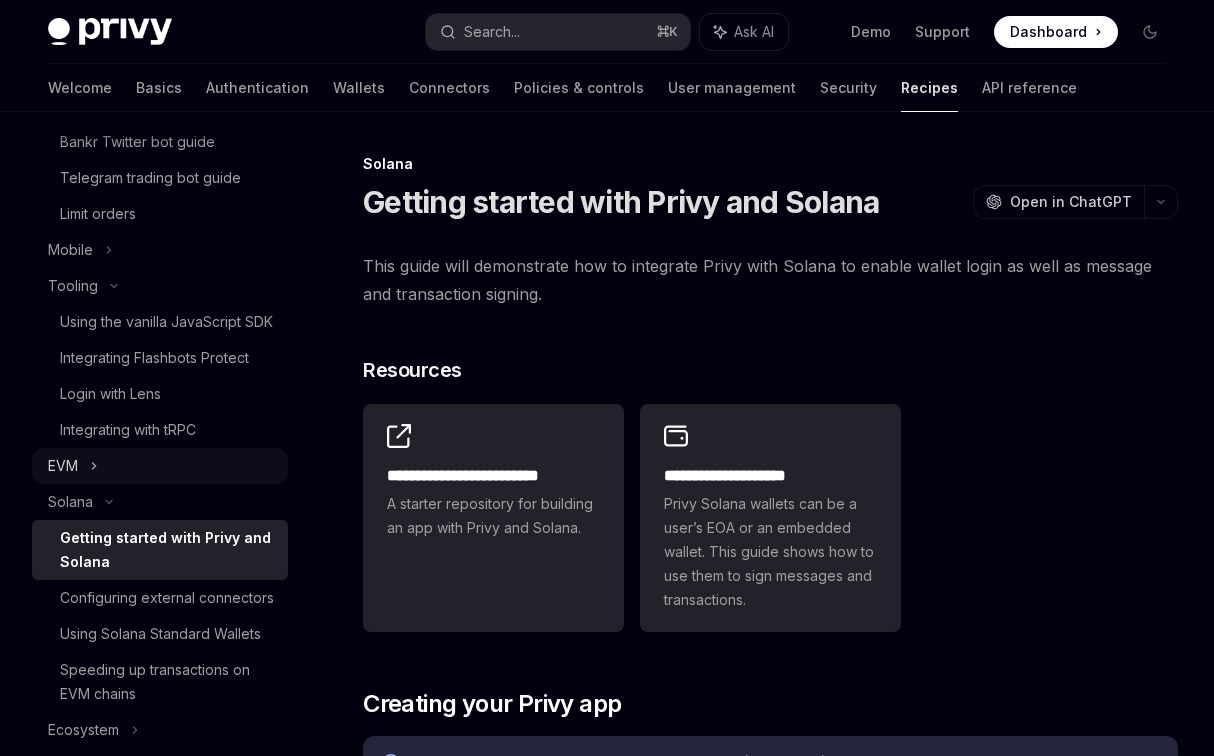 scroll, scrollTop: 718, scrollLeft: 0, axis: vertical 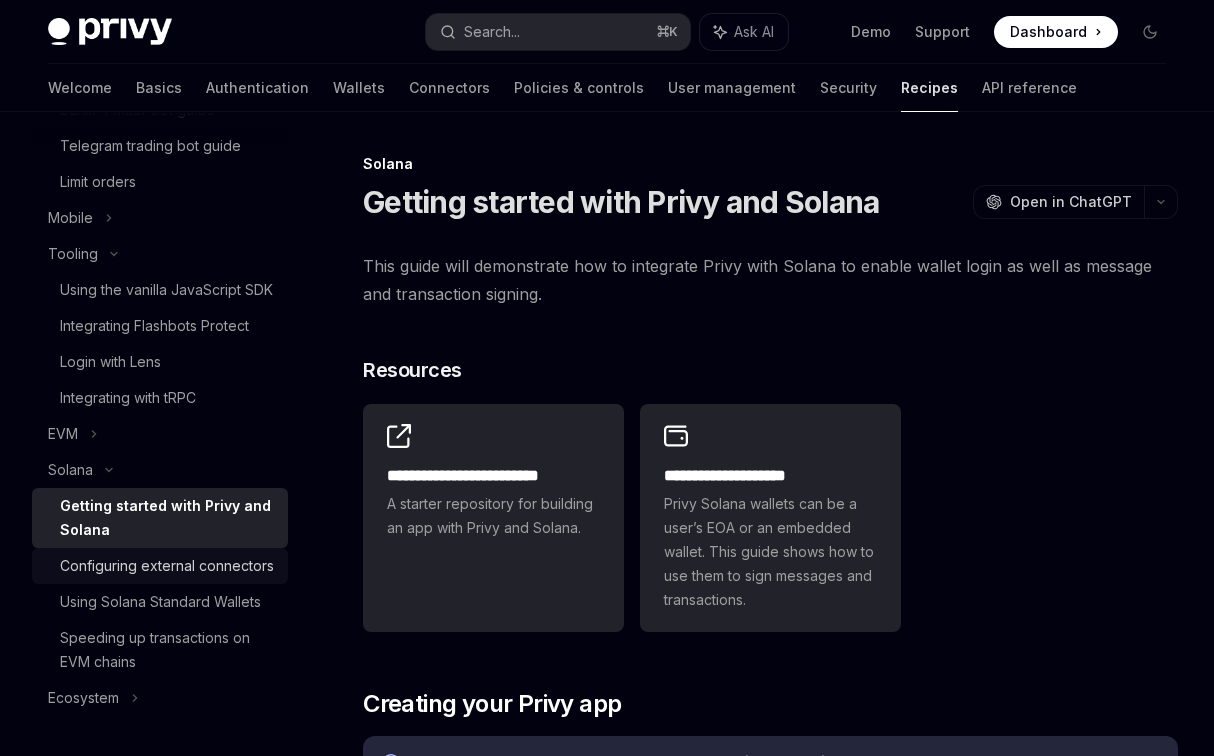 click on "Configuring external connectors" at bounding box center (167, 566) 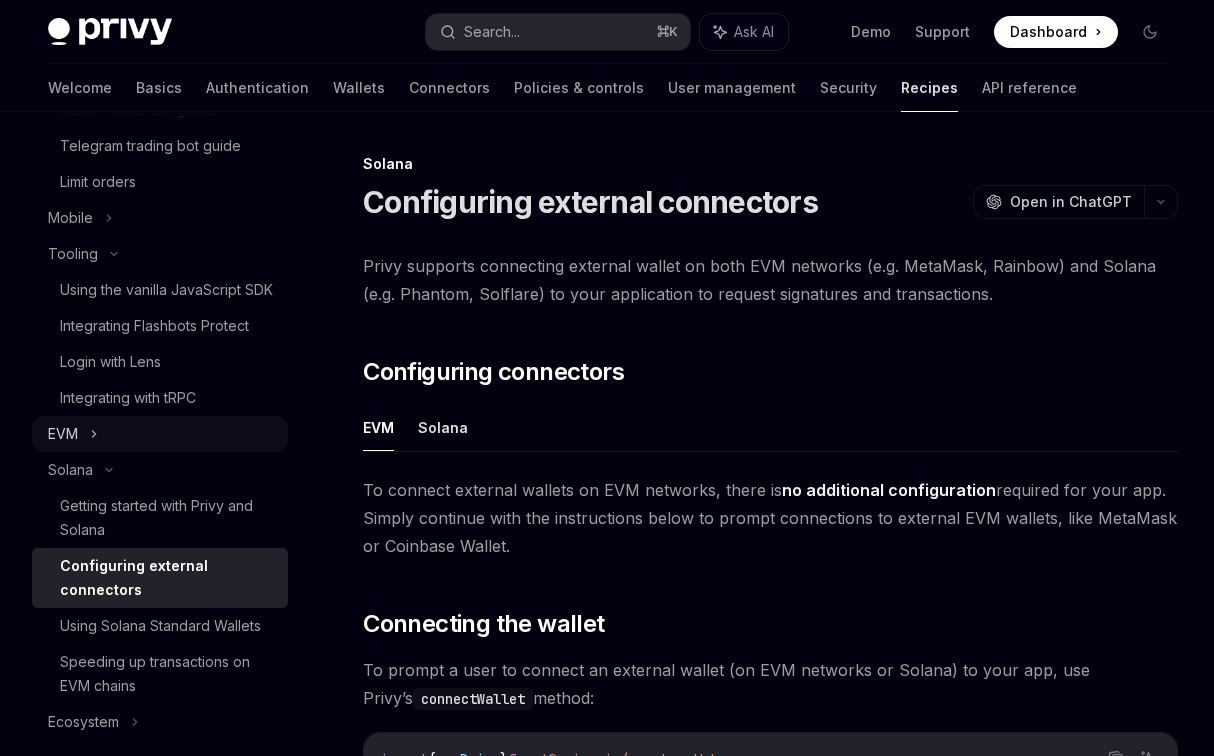 scroll, scrollTop: 742, scrollLeft: 0, axis: vertical 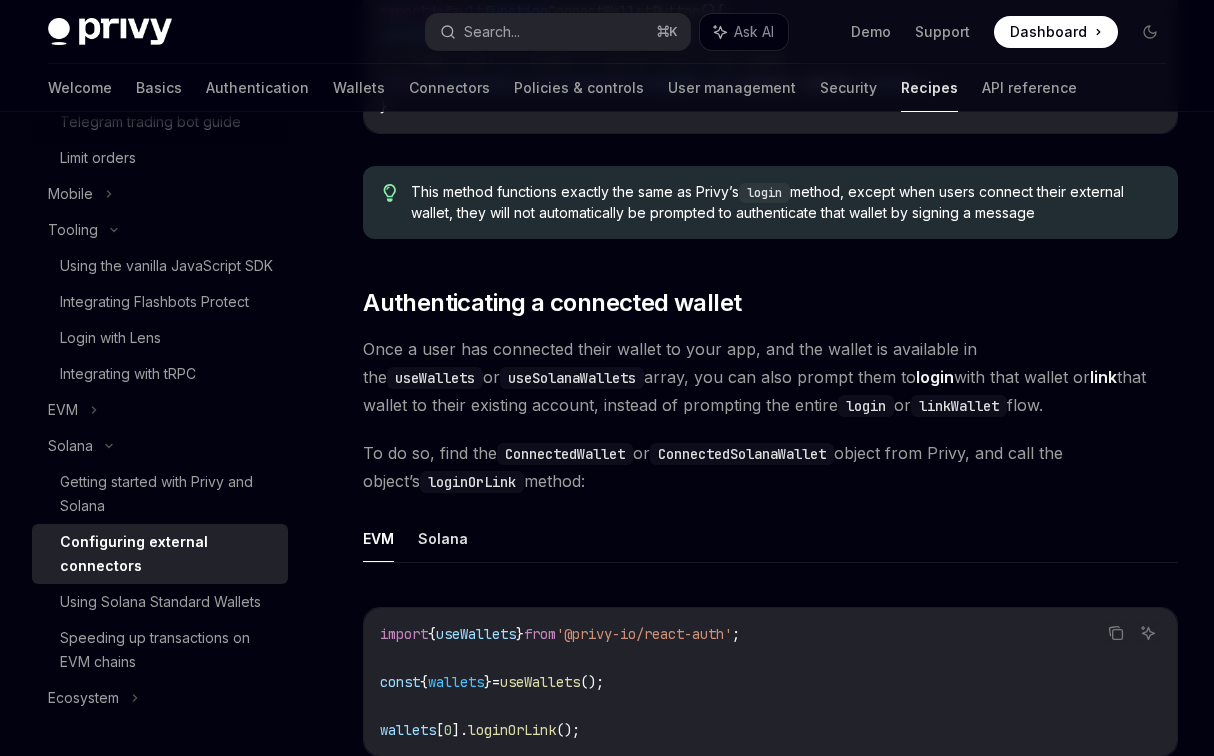 click on "EVM   Solana Copy Ask AI import  { useWallets }  from  '@privy-io/react-auth' ;
const  { wallets }  =  useWallets ();
wallets [ 0 ]. loginOrLink ();" at bounding box center [770, 652] 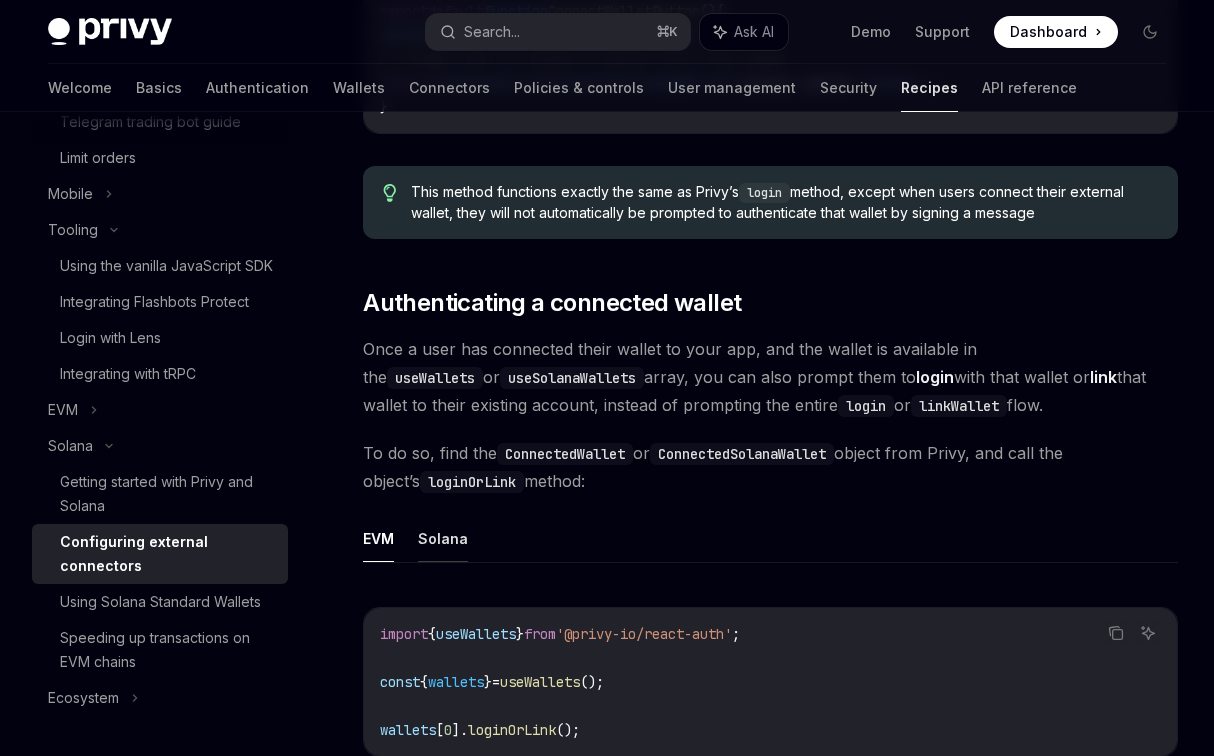 click on "Solana" at bounding box center [443, 538] 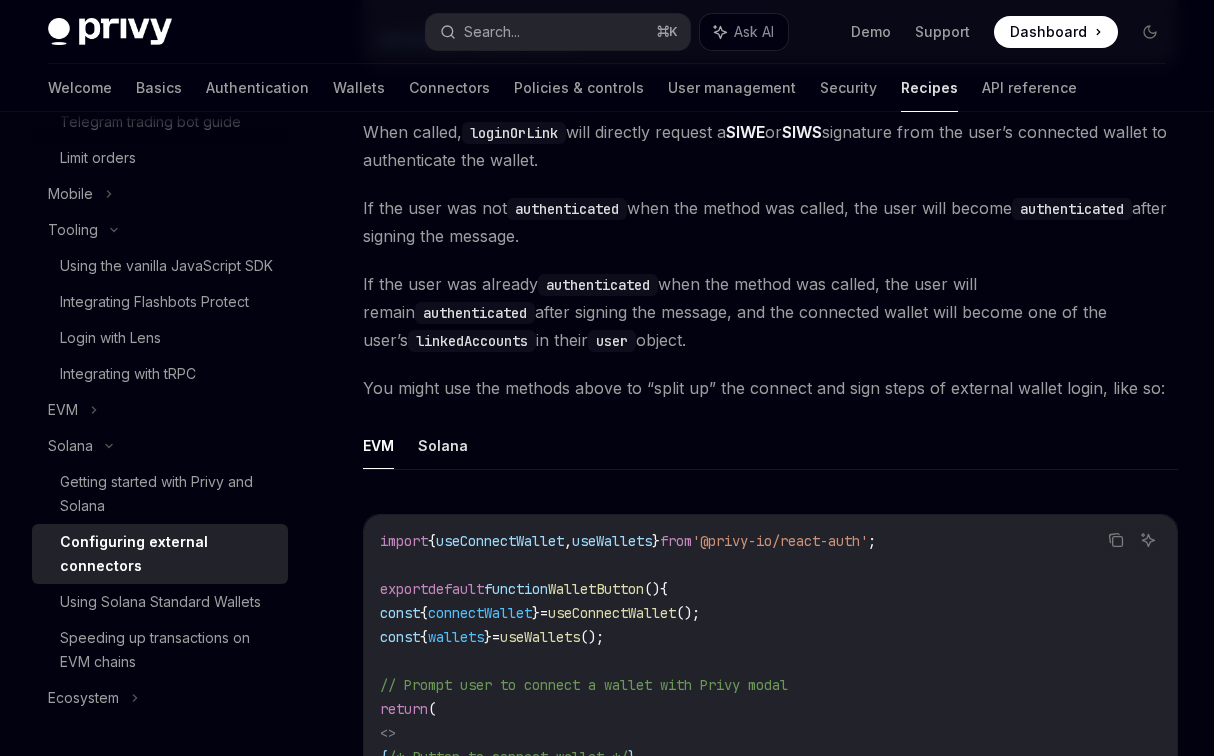 scroll, scrollTop: 3109, scrollLeft: 0, axis: vertical 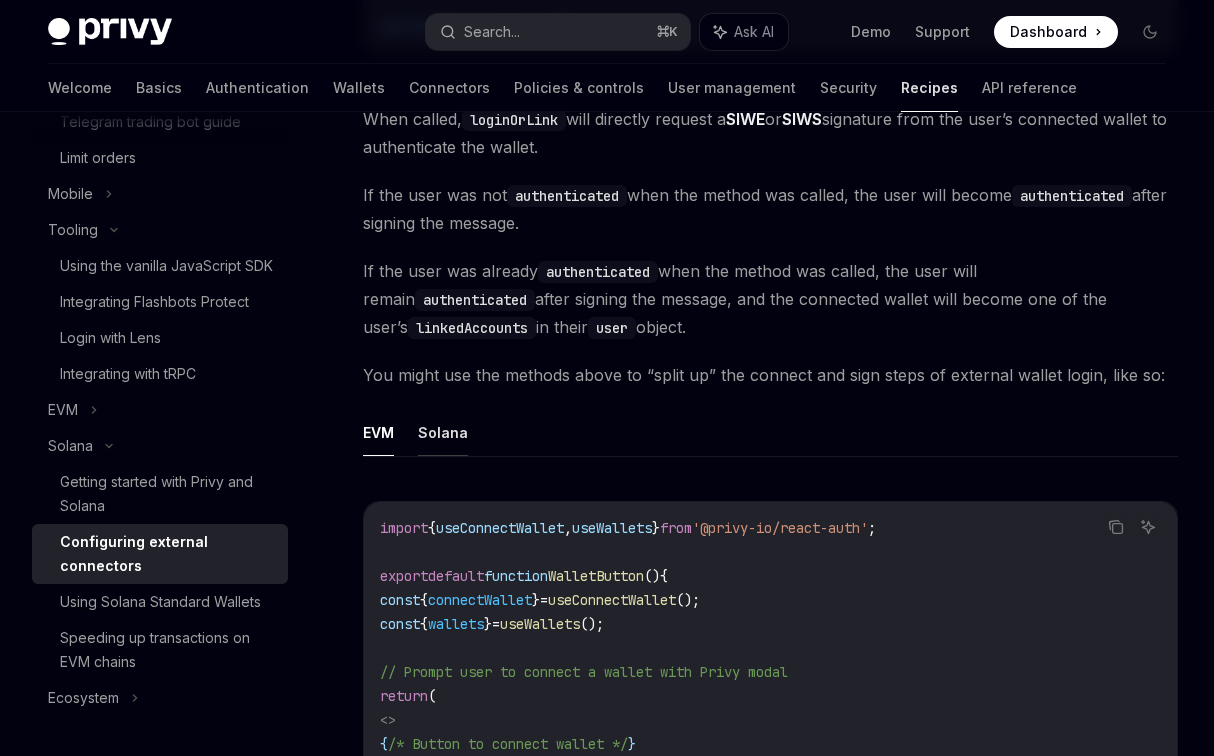 click on "Solana" at bounding box center [443, 432] 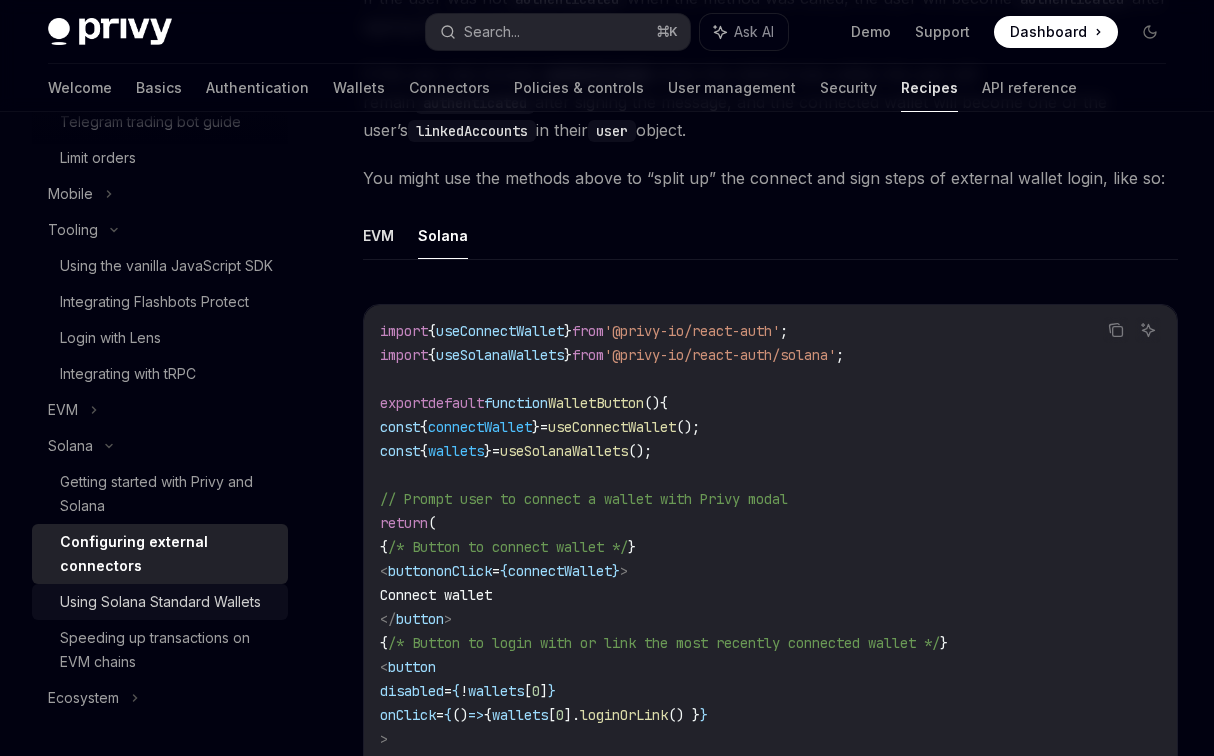 scroll, scrollTop: 3368, scrollLeft: 0, axis: vertical 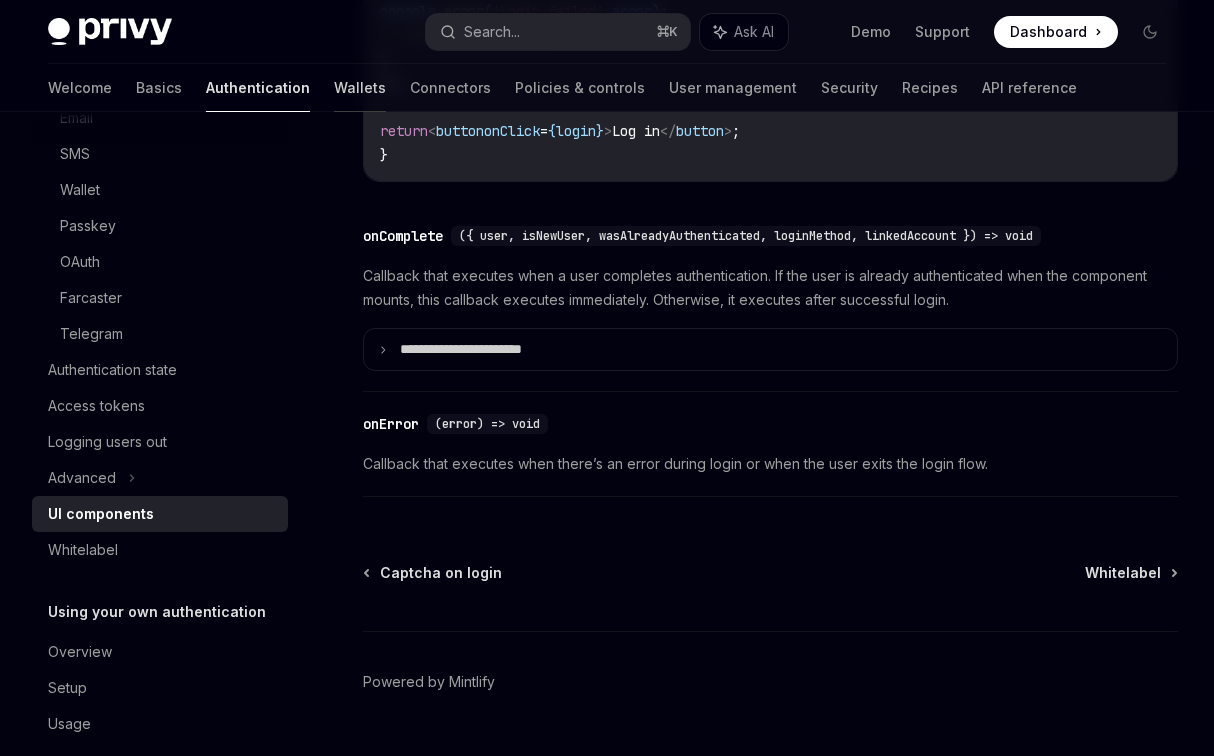 click on "Wallets" at bounding box center (360, 88) 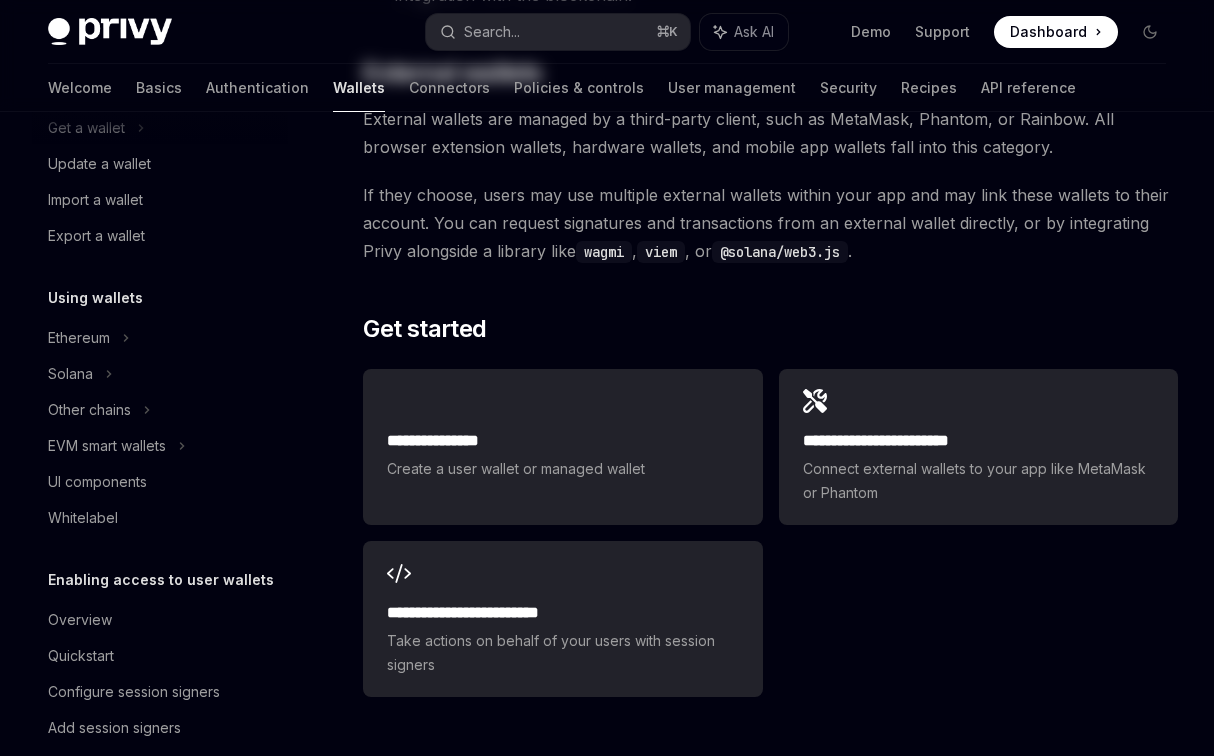 scroll, scrollTop: 0, scrollLeft: 0, axis: both 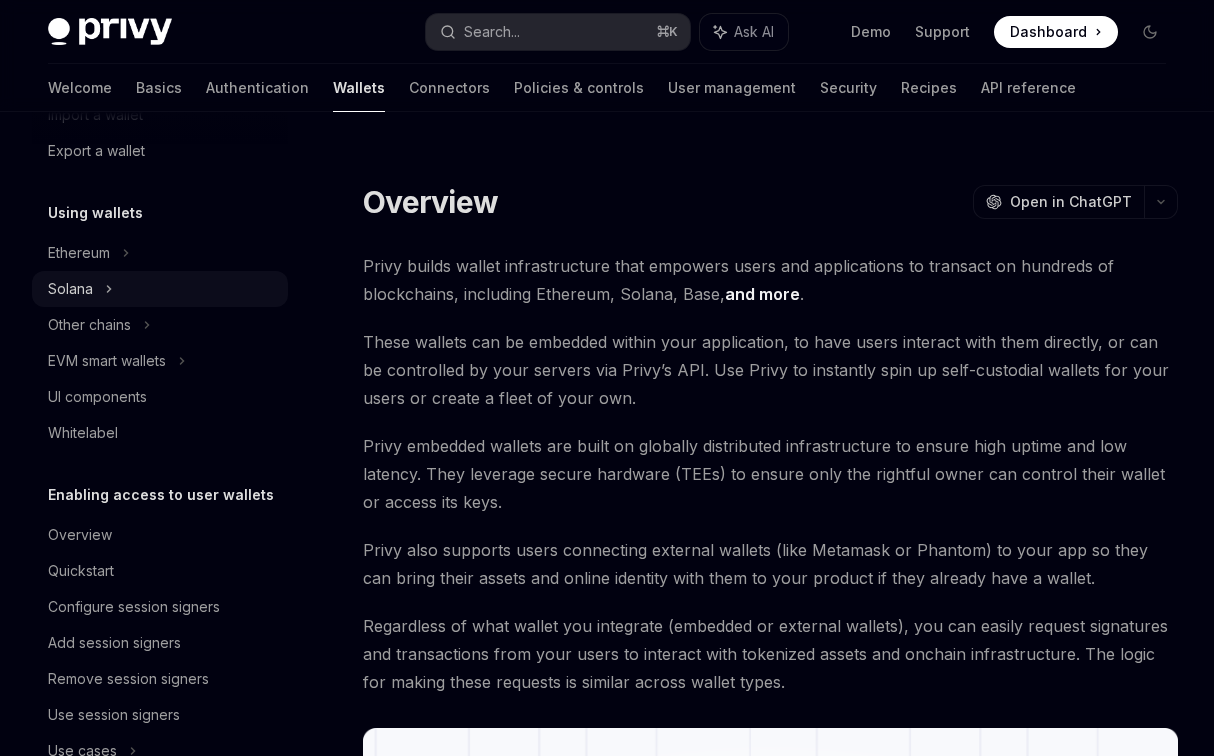 click on "Solana" at bounding box center [160, 43] 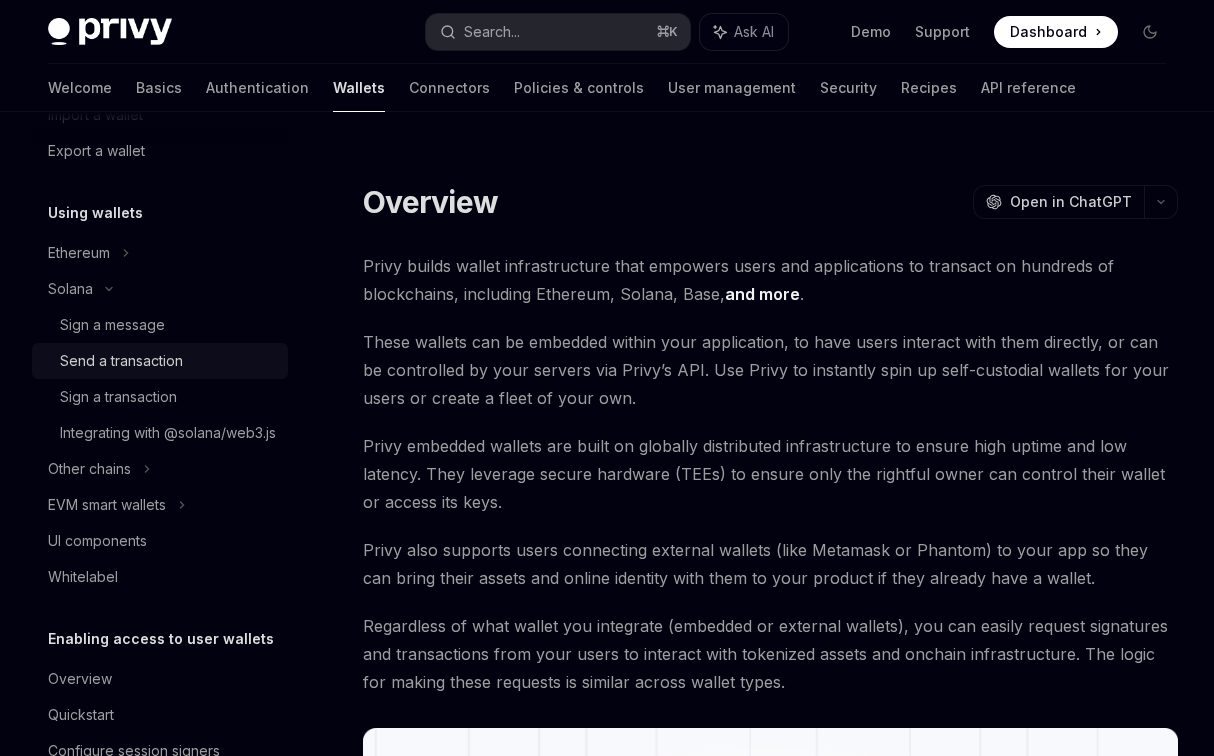 click on "Send a transaction" at bounding box center (121, 361) 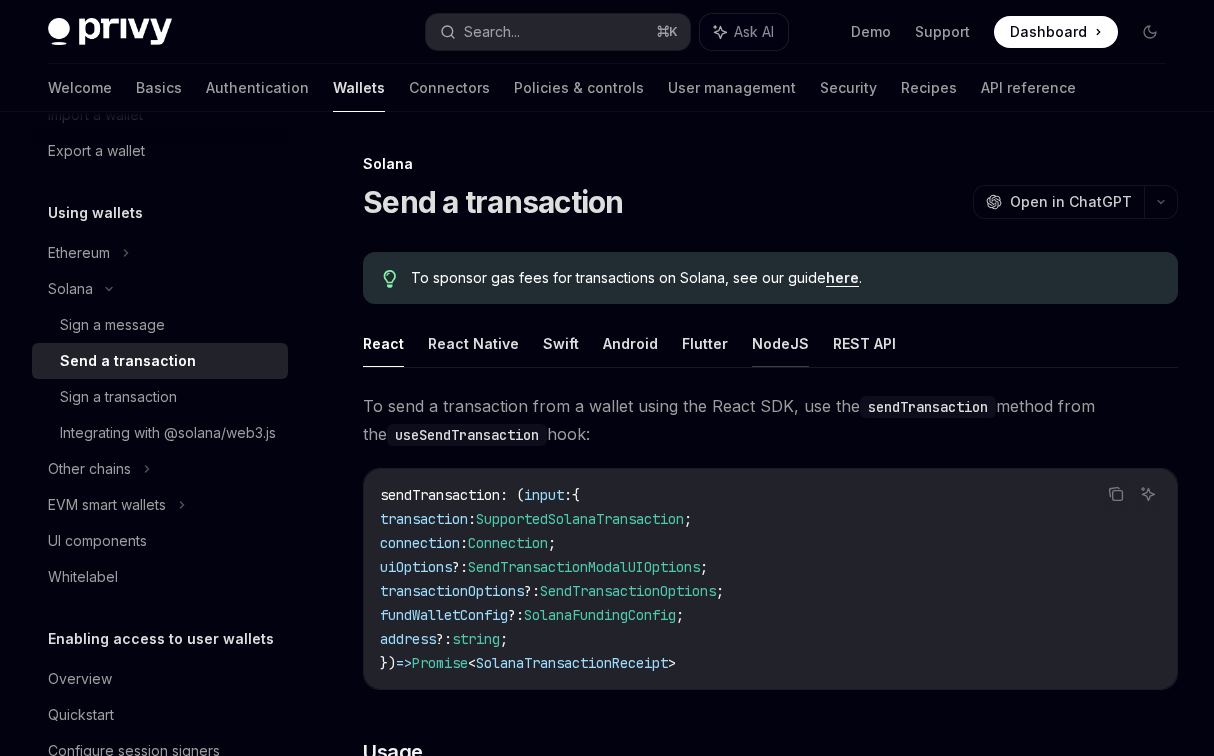 click on "NodeJS" at bounding box center (780, 343) 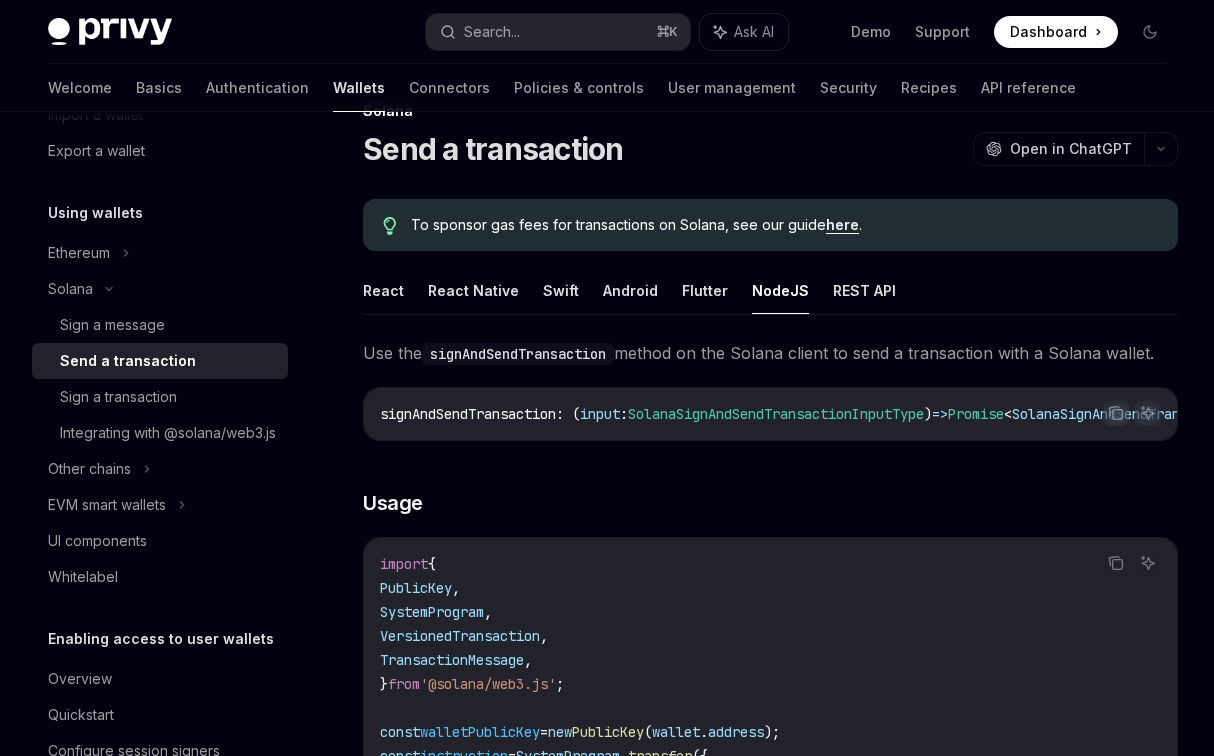 scroll, scrollTop: 0, scrollLeft: 0, axis: both 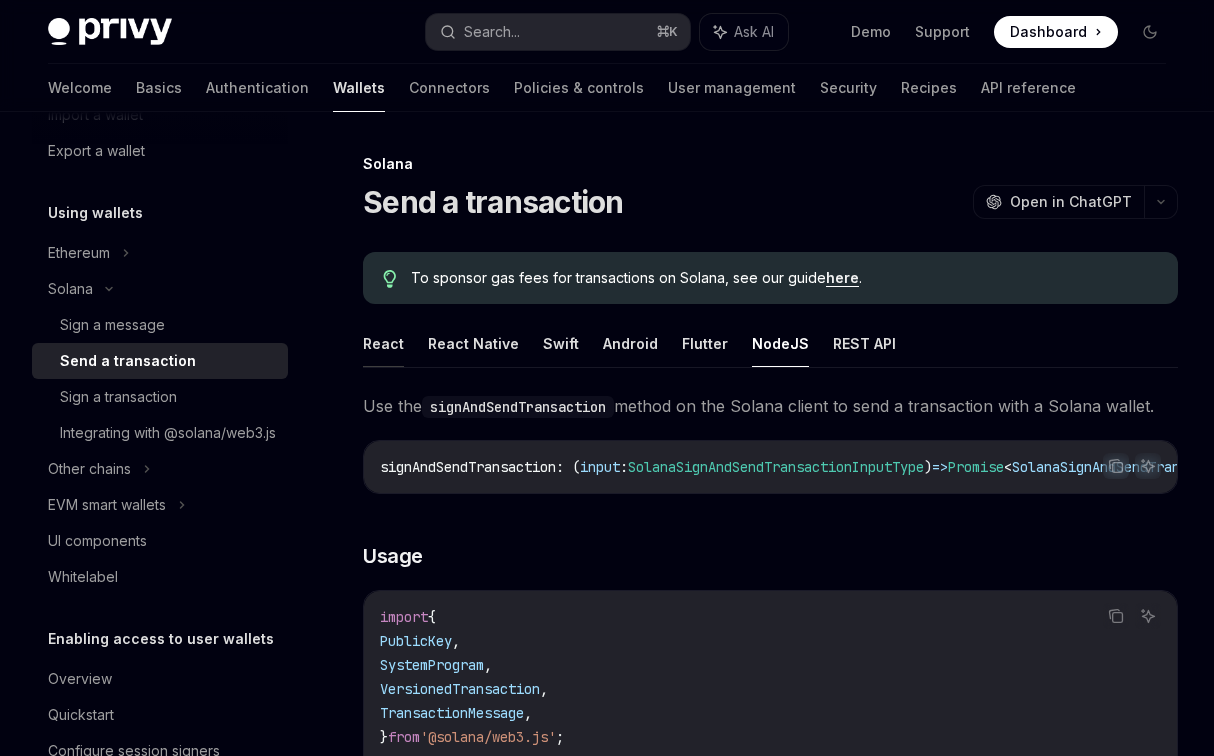 click on "React" at bounding box center [383, 343] 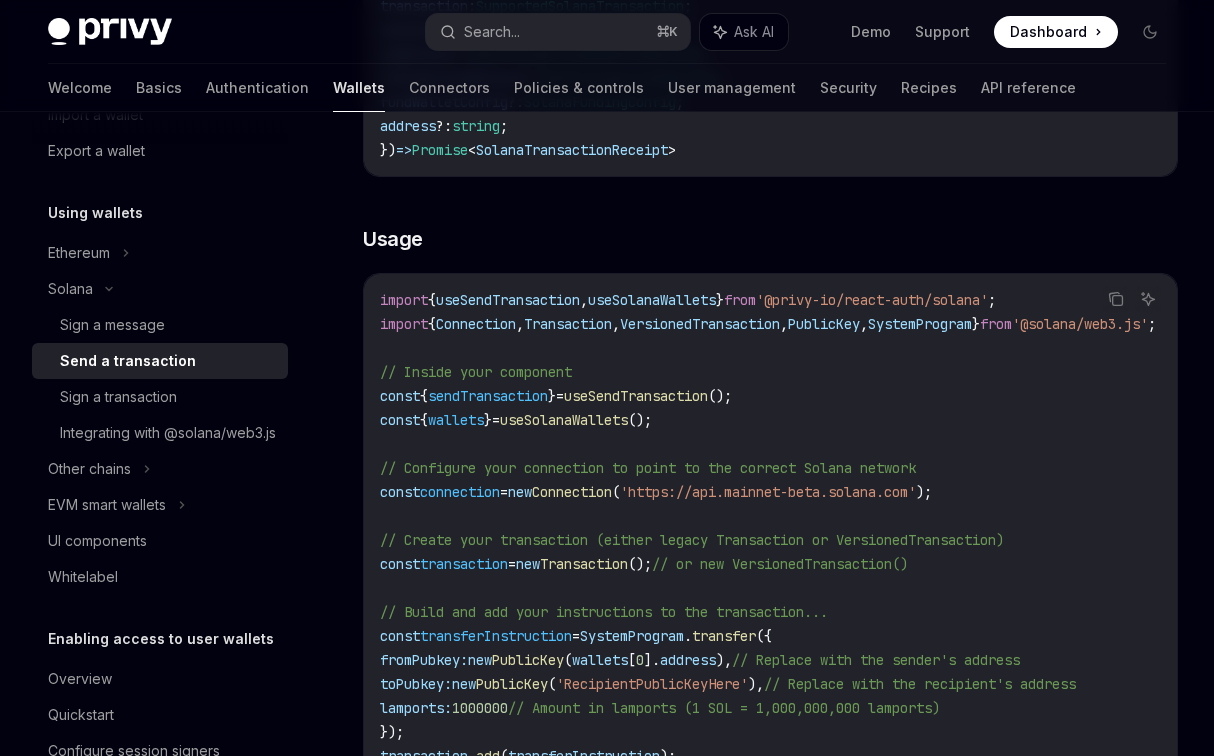 scroll, scrollTop: 455, scrollLeft: 0, axis: vertical 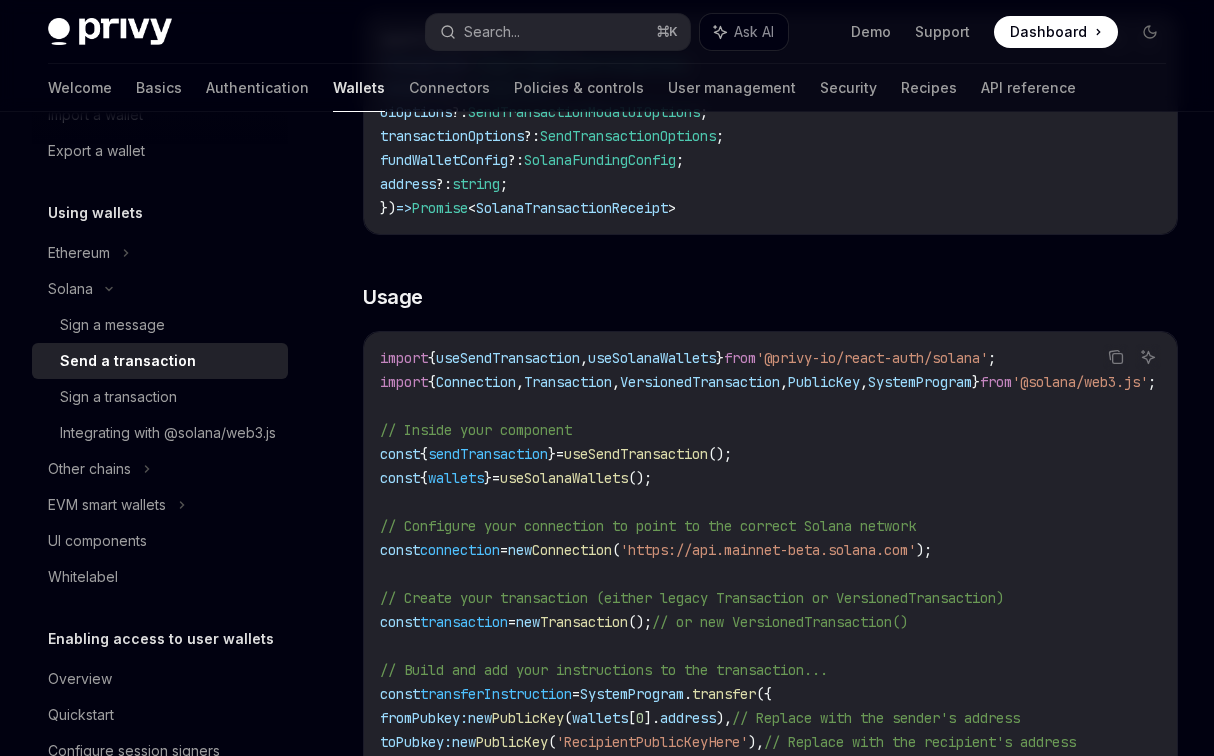 click on "useSendTransaction" at bounding box center [508, 358] 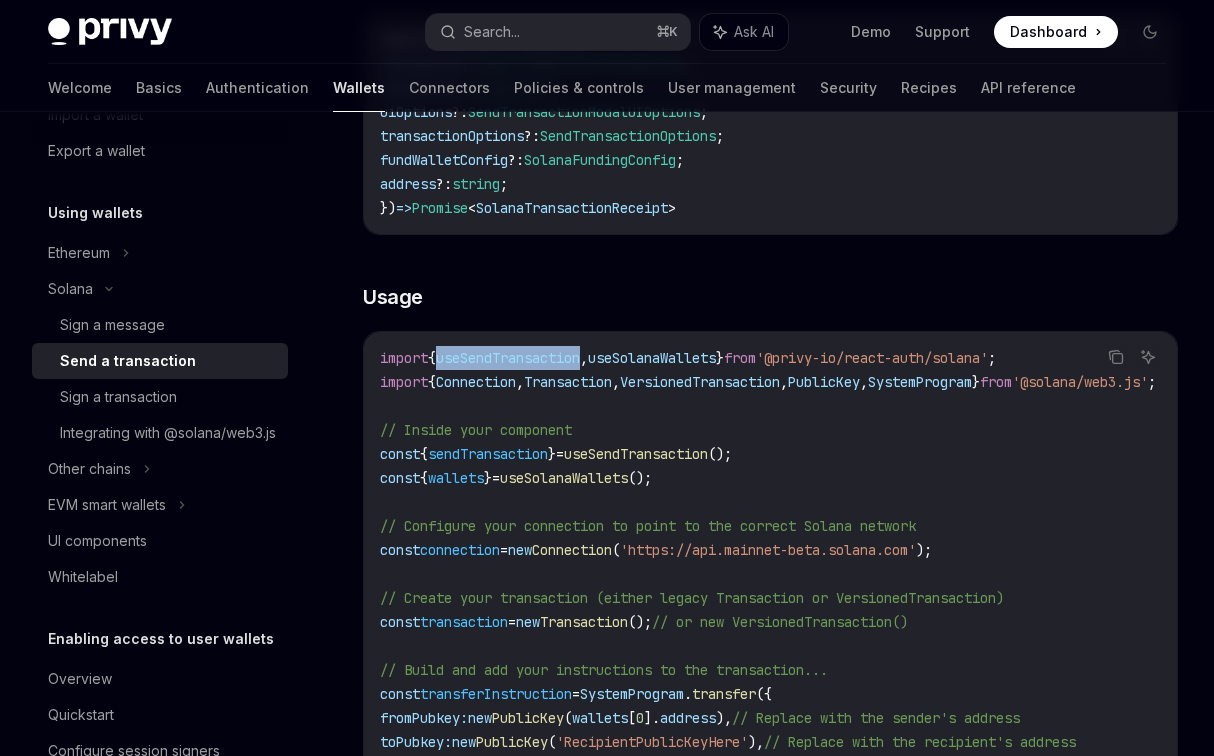 click on "useSendTransaction" at bounding box center (508, 358) 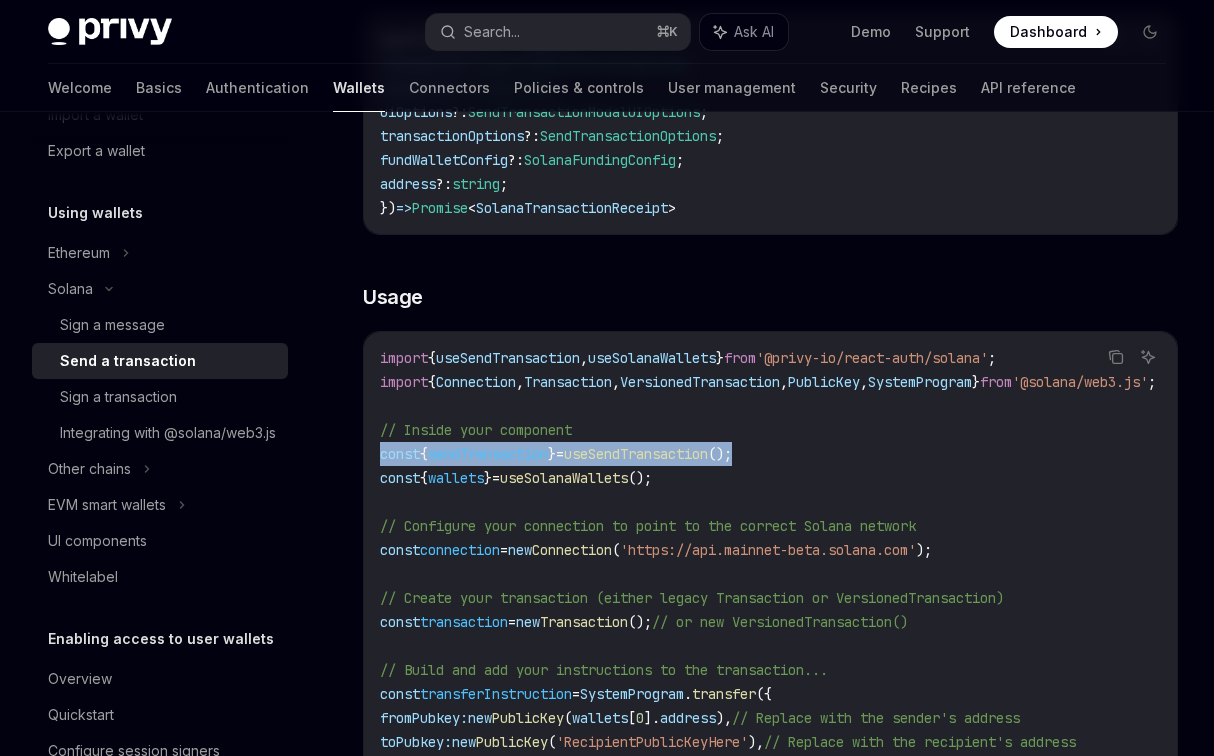 drag, startPoint x: 805, startPoint y: 452, endPoint x: 335, endPoint y: 453, distance: 470.00107 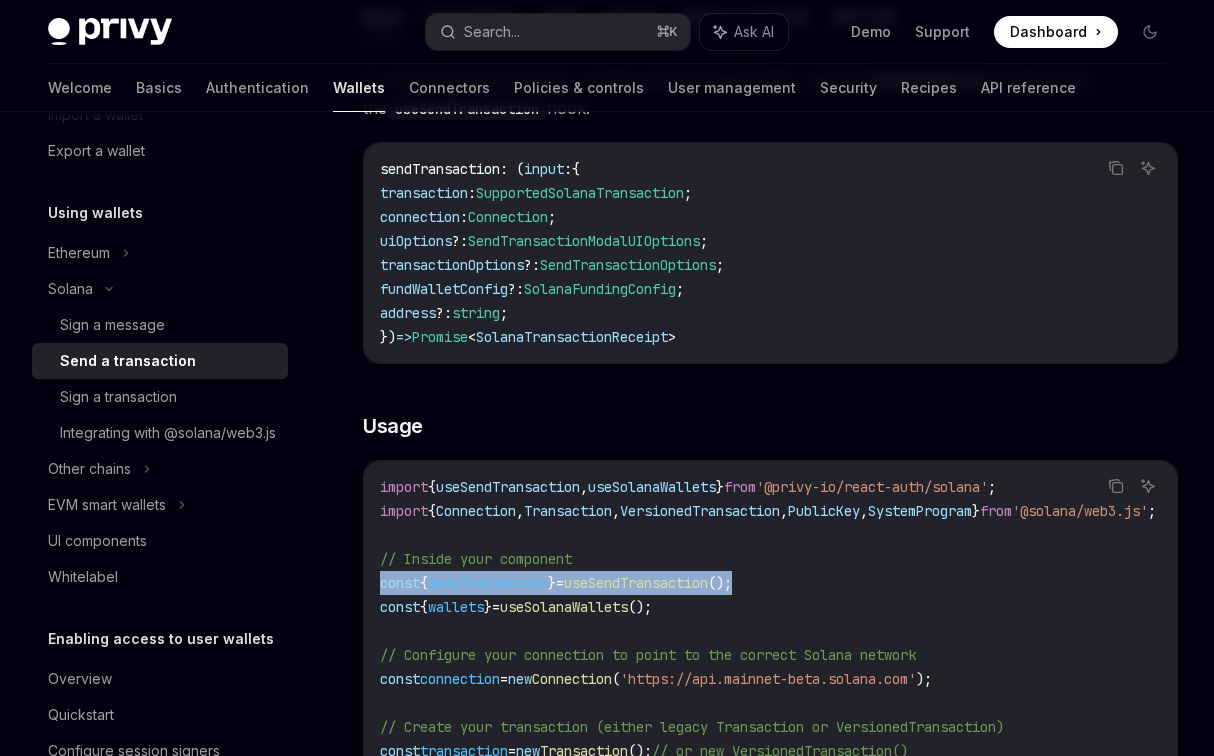 scroll, scrollTop: 312, scrollLeft: 0, axis: vertical 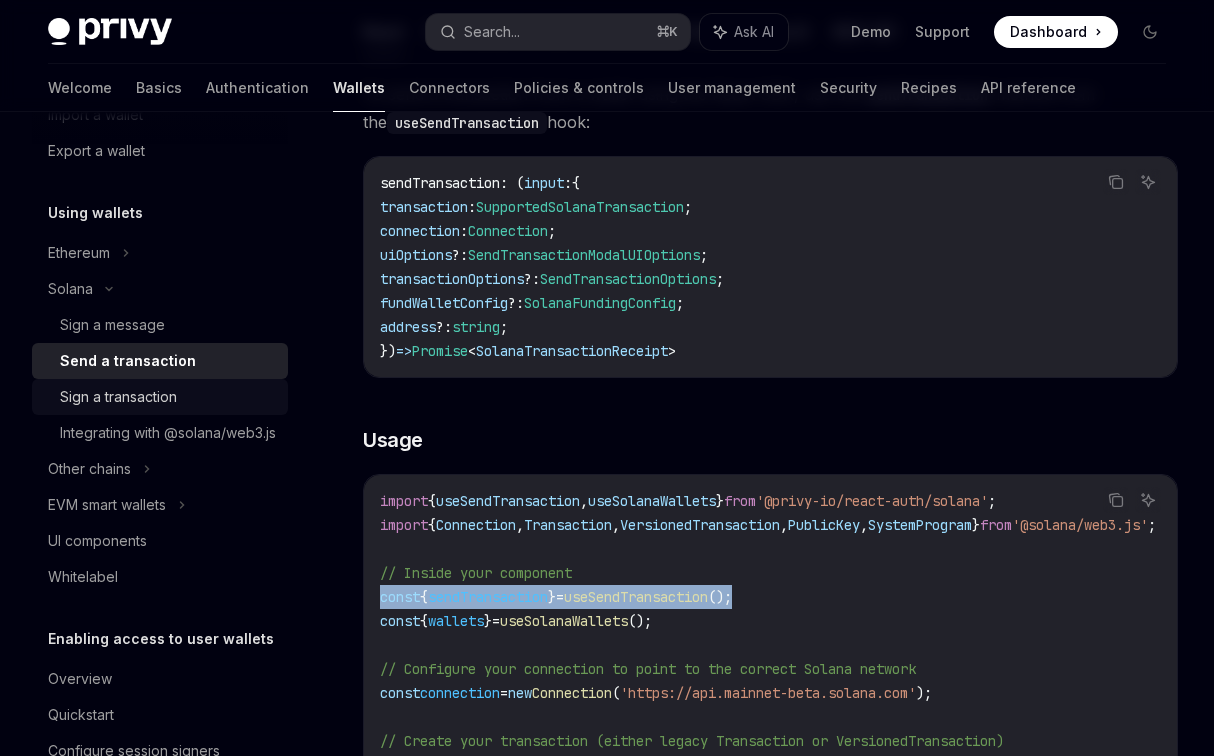 click on "Sign a transaction" at bounding box center [118, 397] 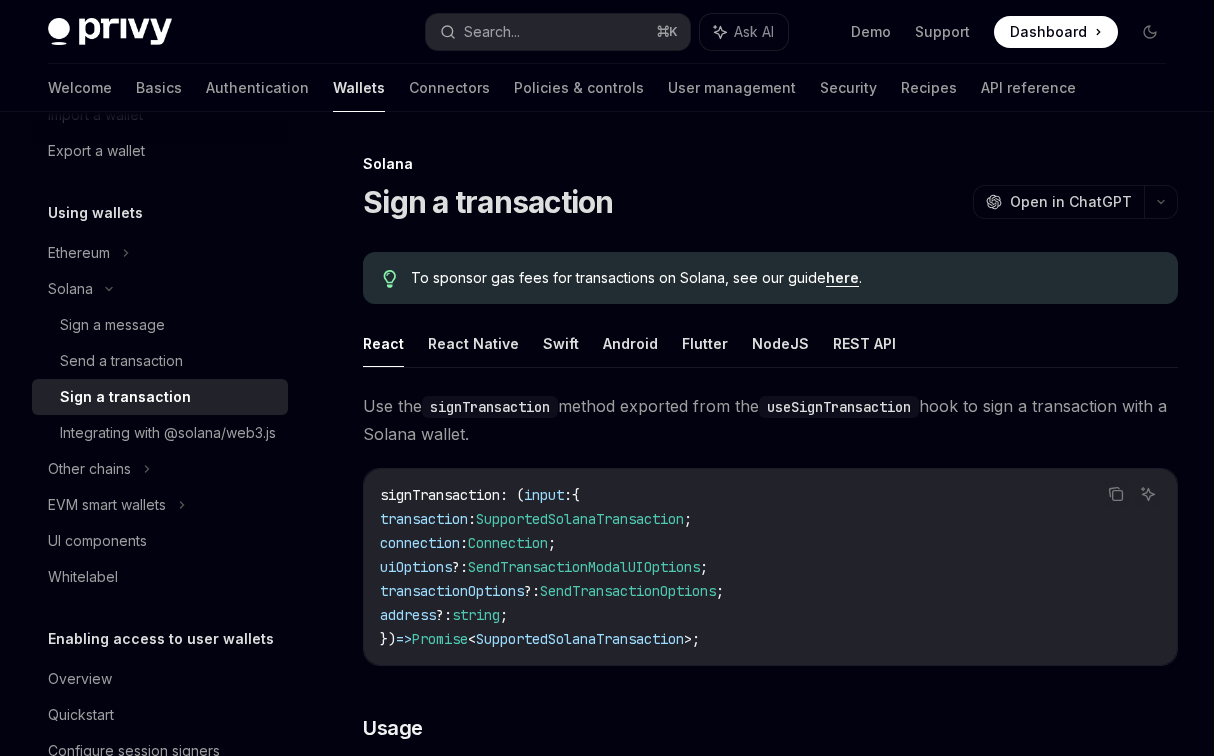 scroll, scrollTop: 414, scrollLeft: 0, axis: vertical 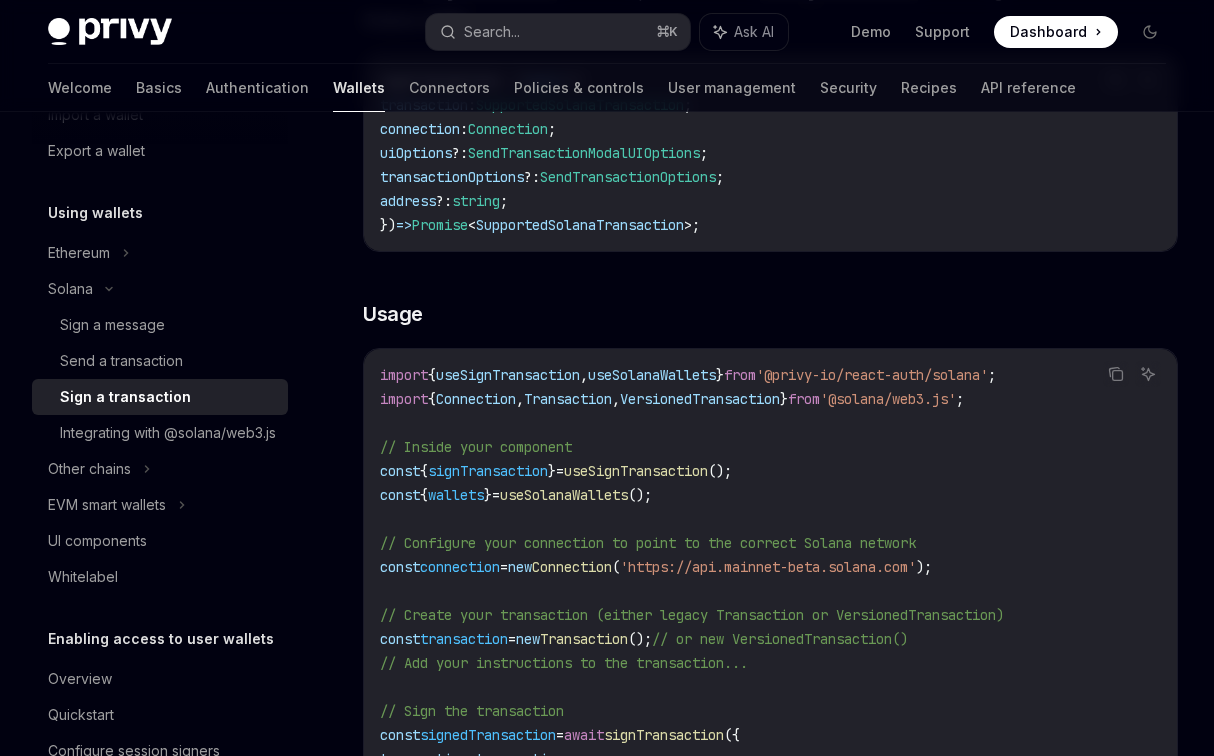 click on "useSignTransaction" at bounding box center (508, 375) 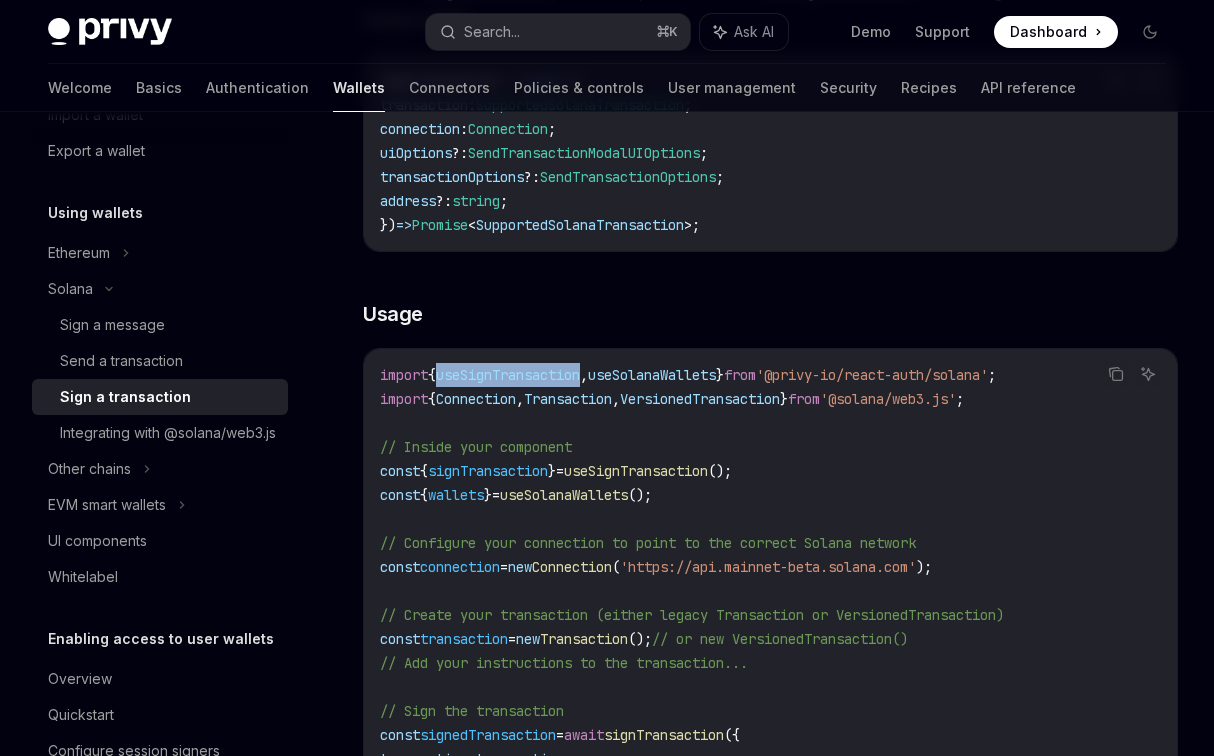 click on "useSignTransaction" at bounding box center [508, 375] 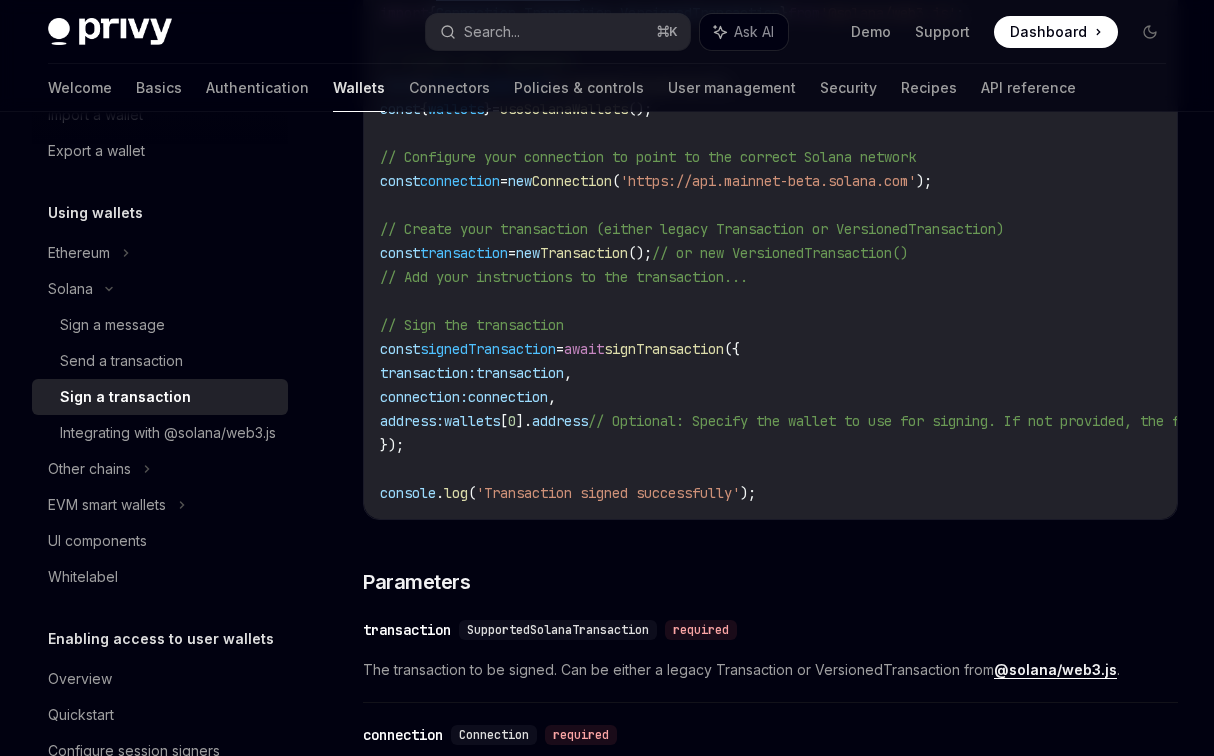 scroll, scrollTop: 811, scrollLeft: 0, axis: vertical 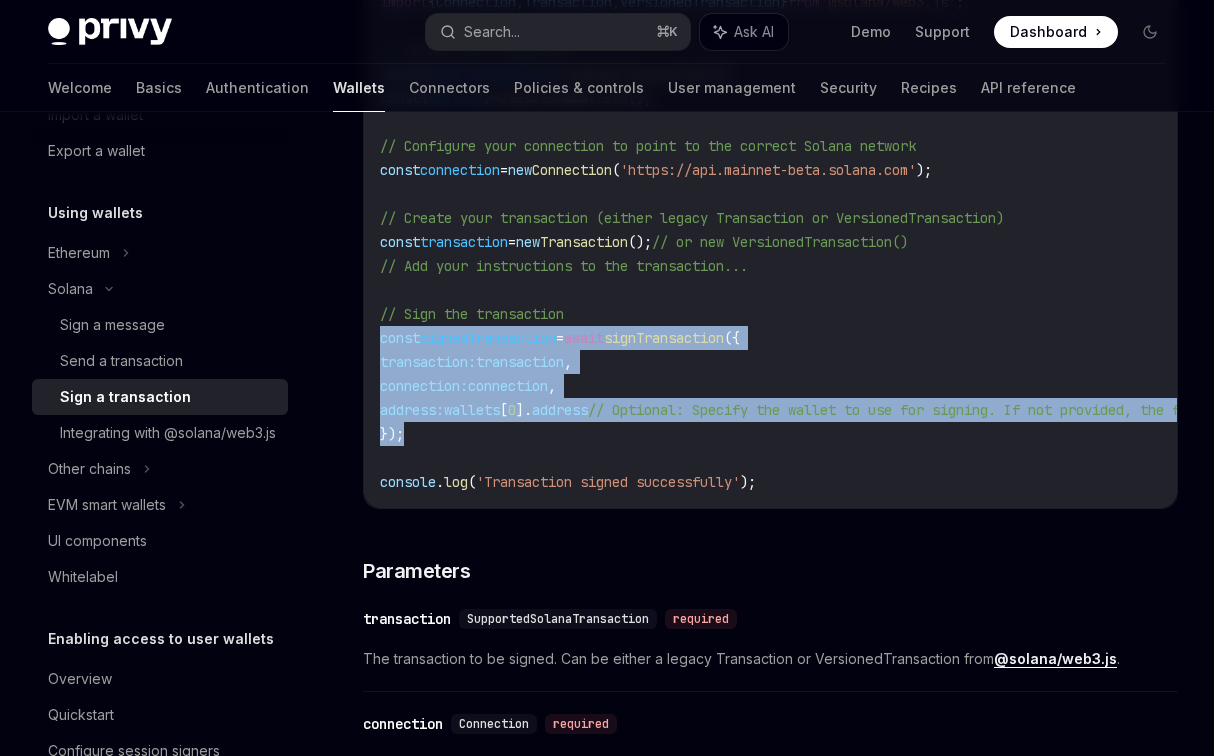 drag, startPoint x: 418, startPoint y: 442, endPoint x: 367, endPoint y: 339, distance: 114.93476 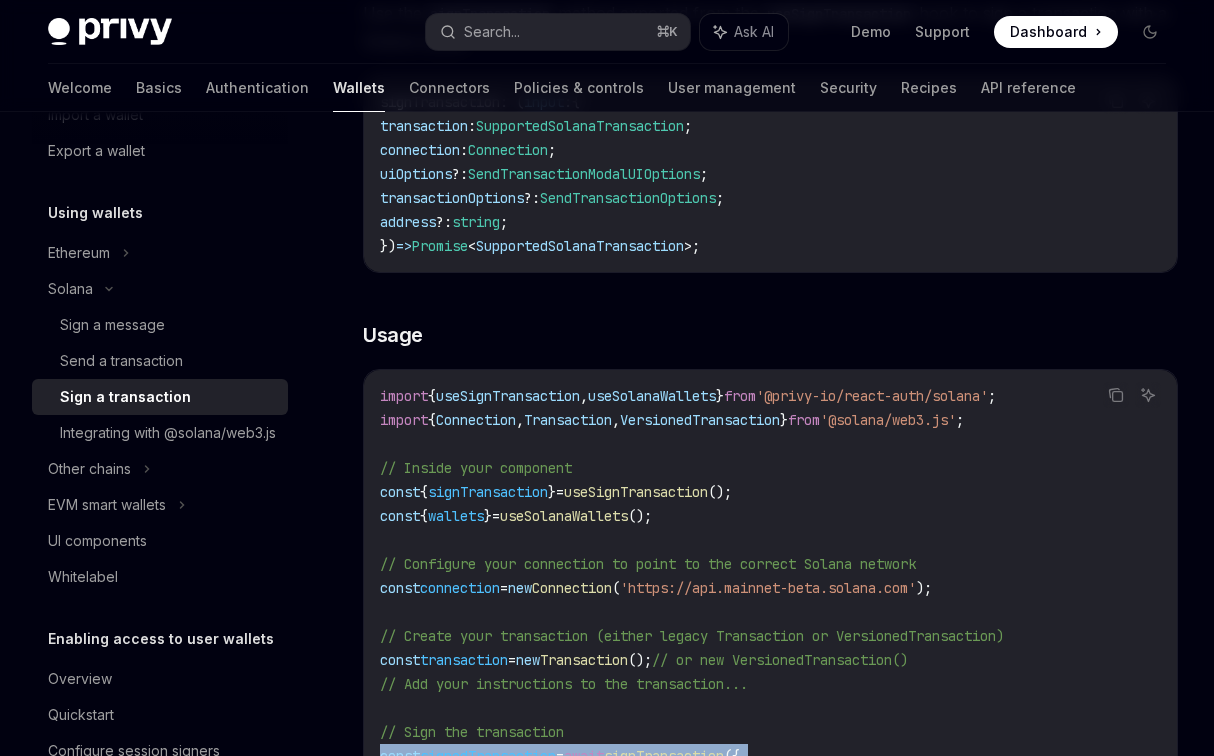 scroll, scrollTop: 402, scrollLeft: 0, axis: vertical 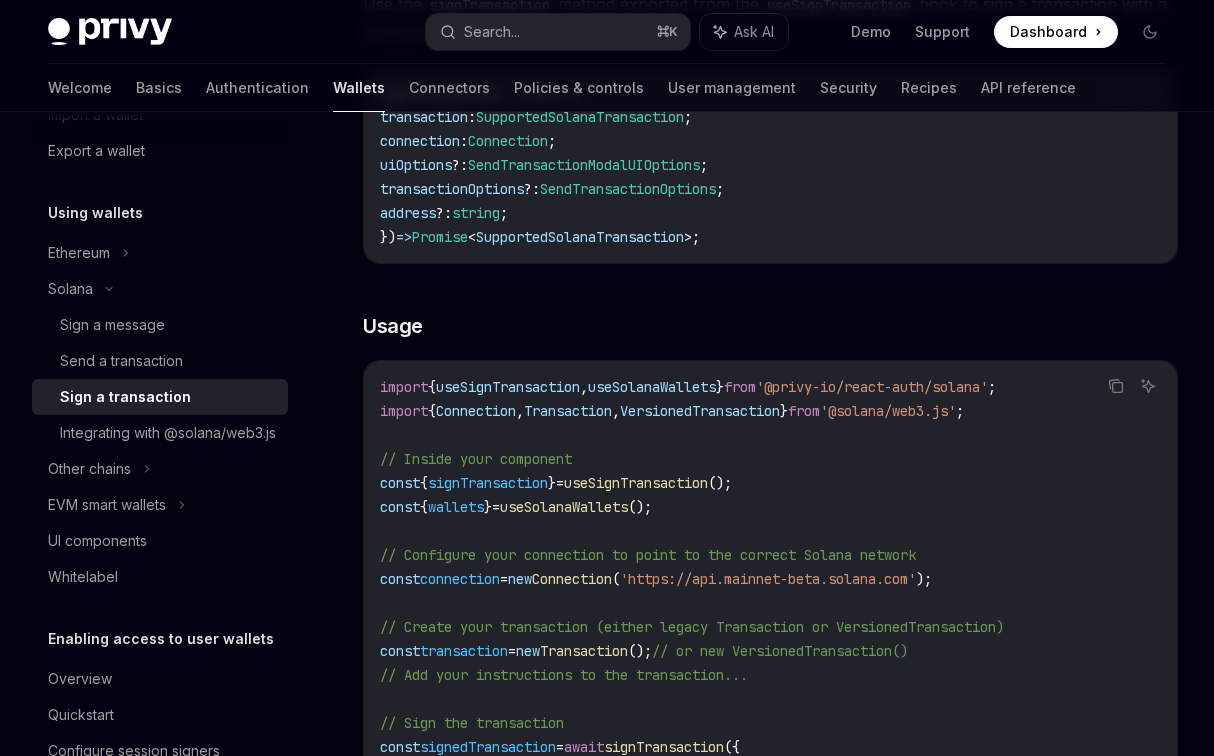 click on "'@privy-io/react-auth/solana'" at bounding box center [872, 387] 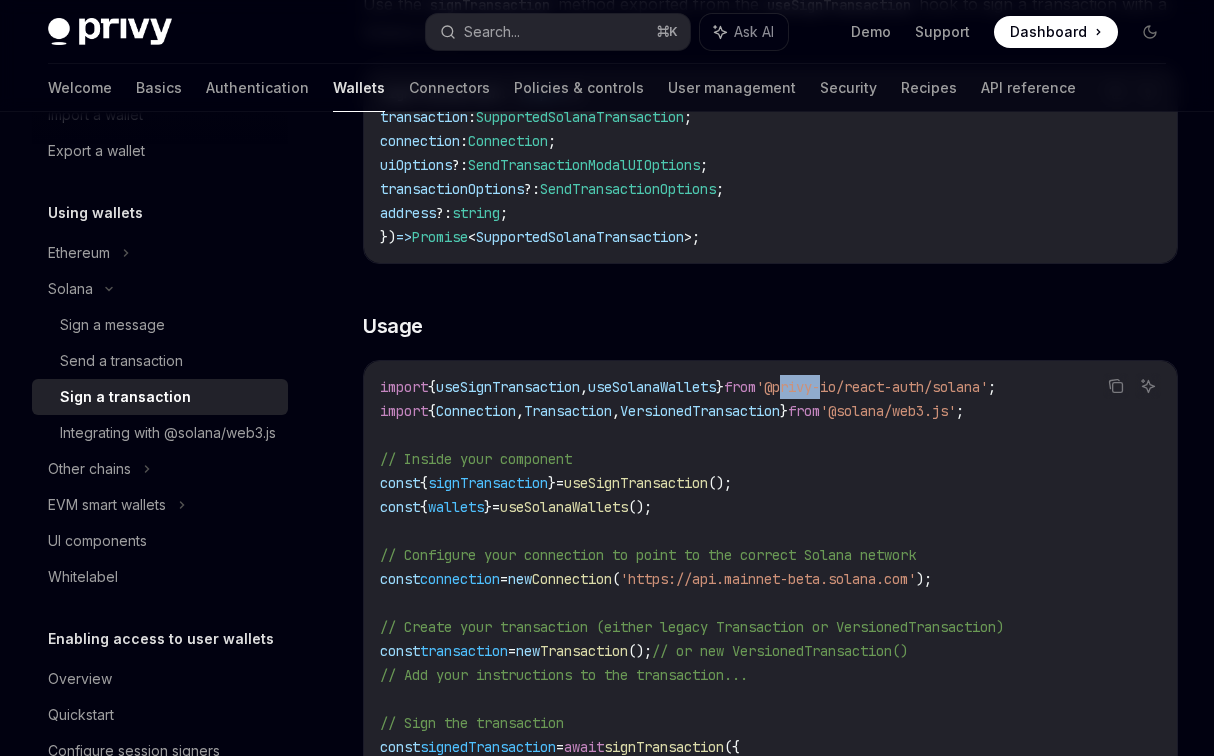 click on "'@privy-io/react-auth/solana'" at bounding box center (872, 387) 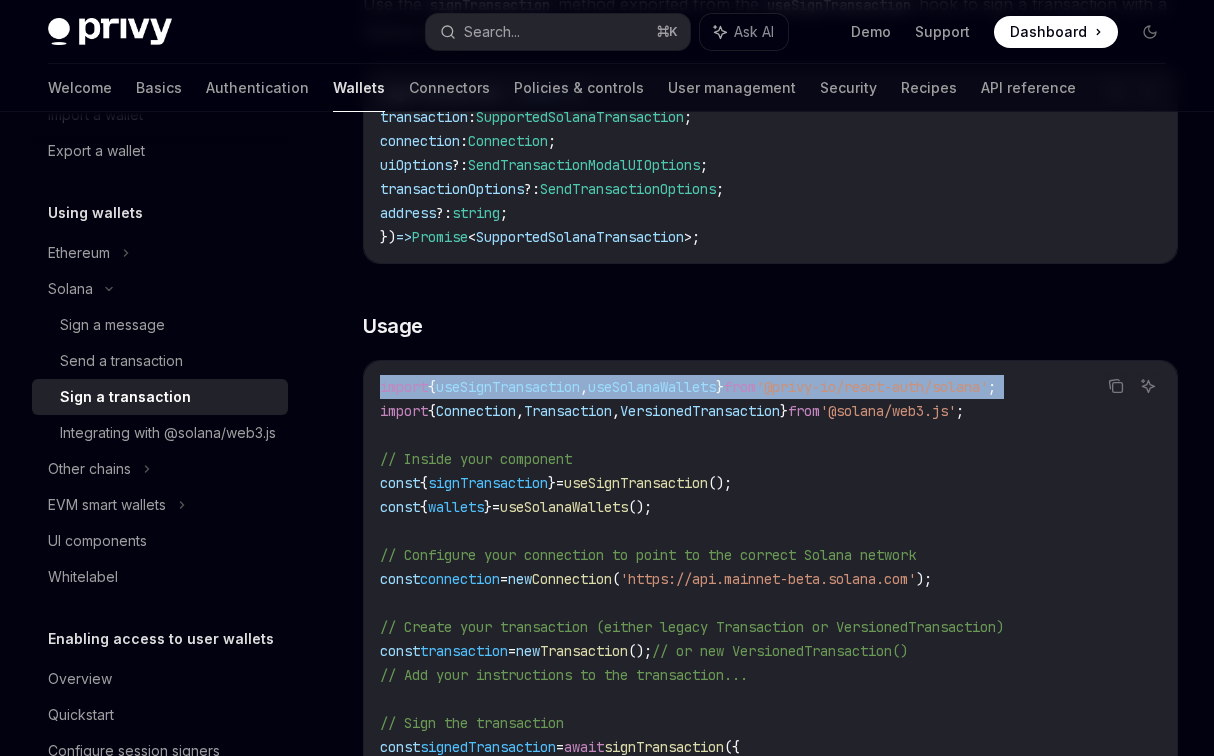 click on "'@privy-io/react-auth/solana'" at bounding box center (872, 387) 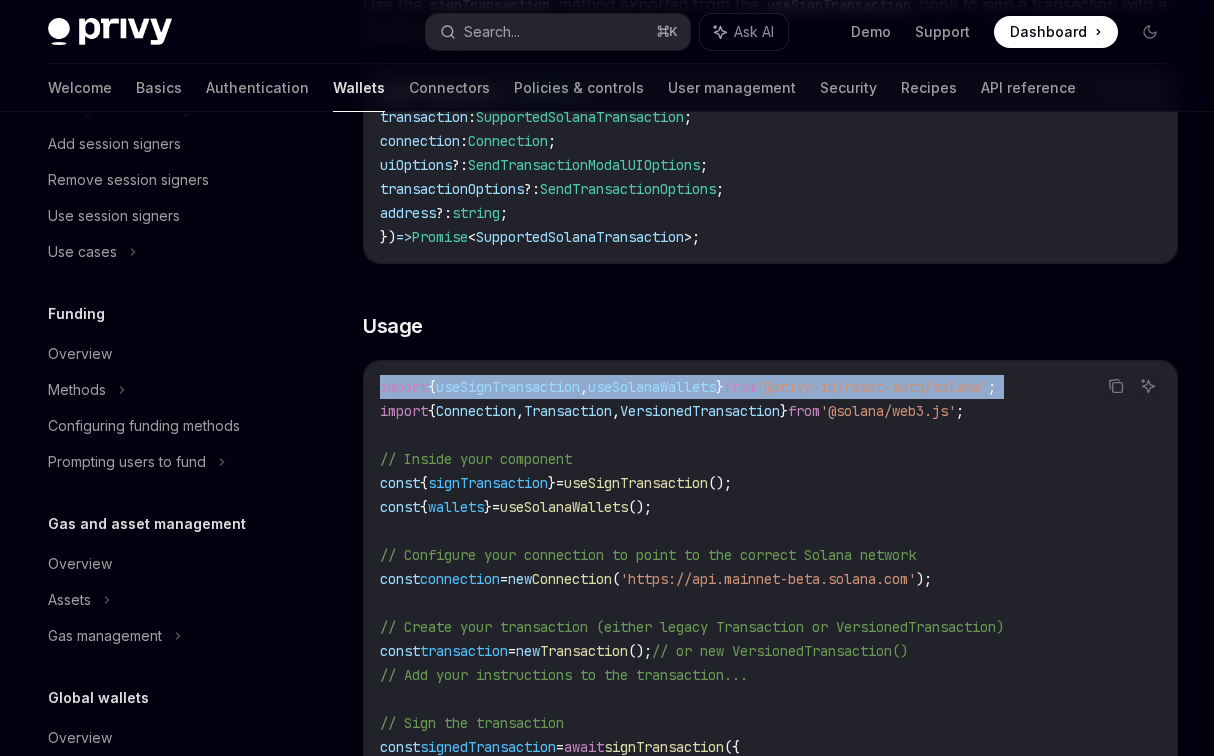 scroll, scrollTop: 1063, scrollLeft: 0, axis: vertical 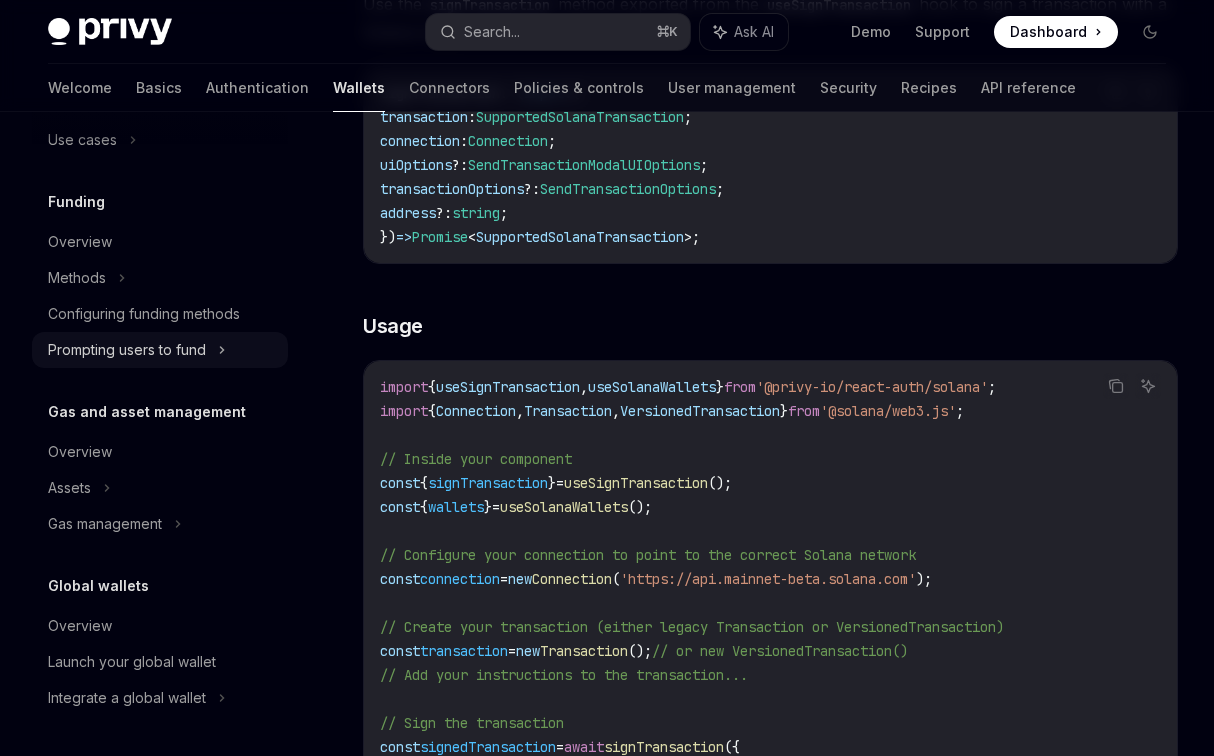 click on "Prompting users to fund" at bounding box center (107, -250) 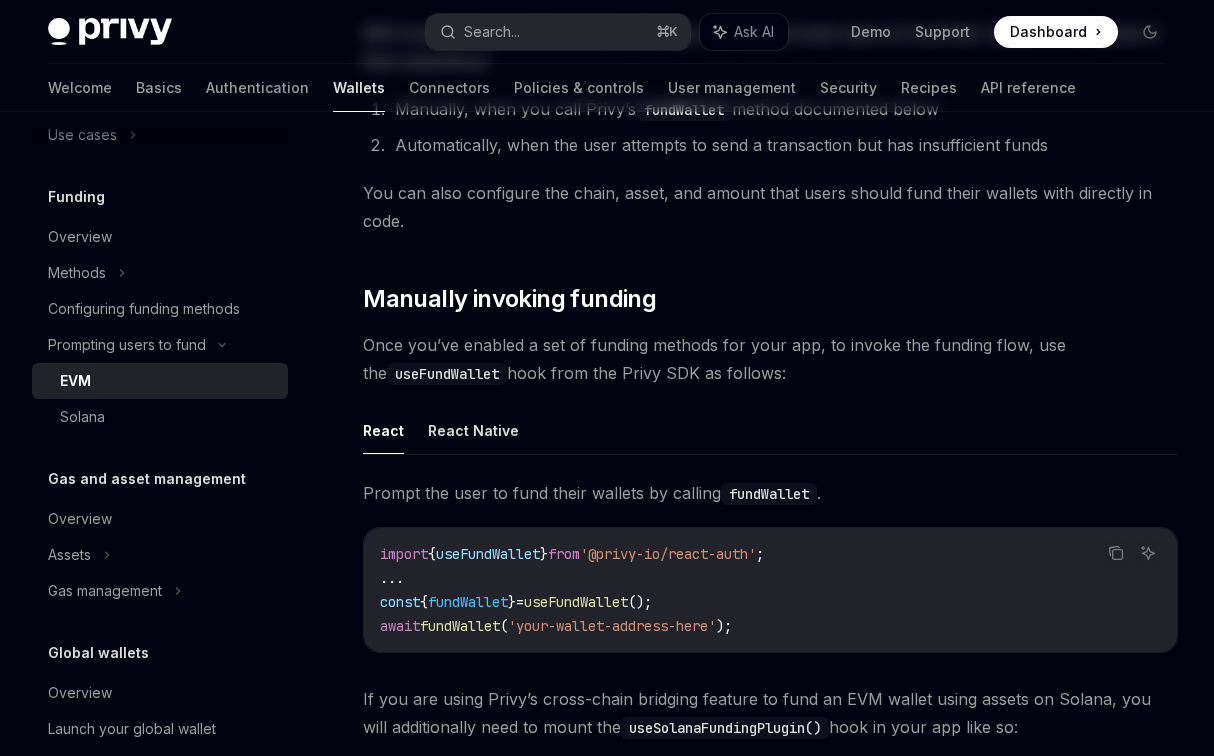 scroll, scrollTop: 0, scrollLeft: 0, axis: both 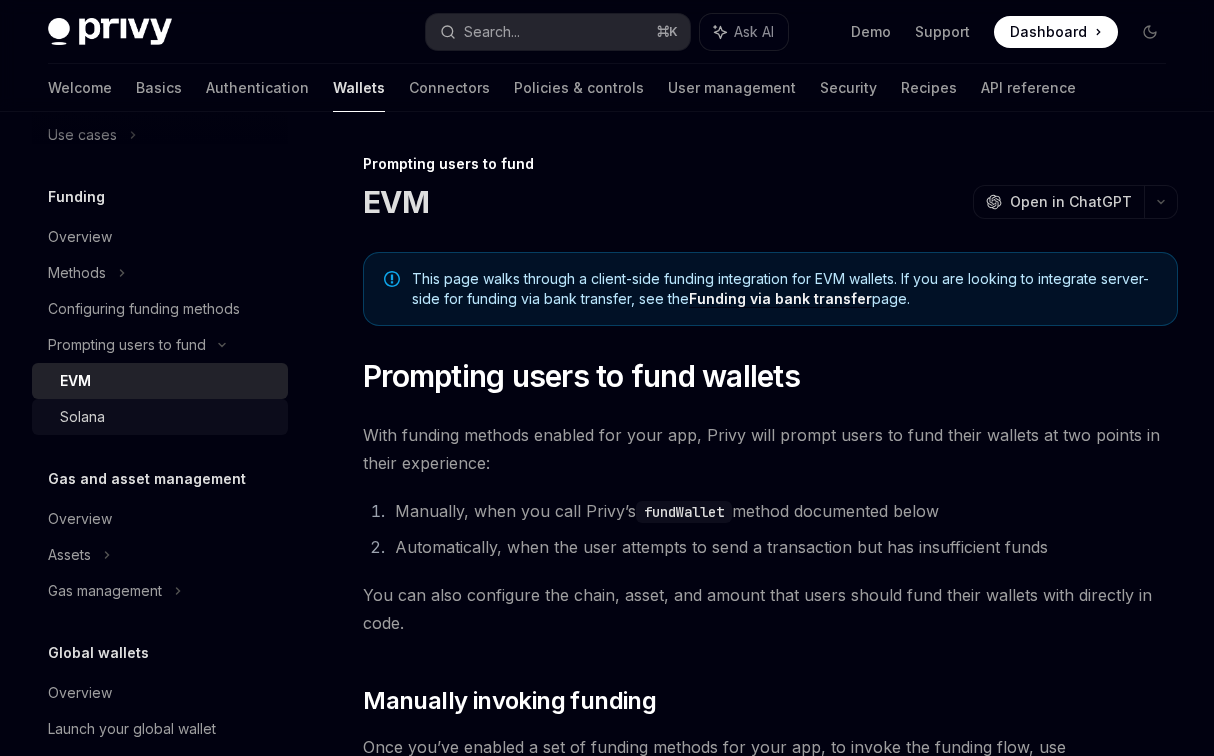 click on "Solana" at bounding box center [168, 417] 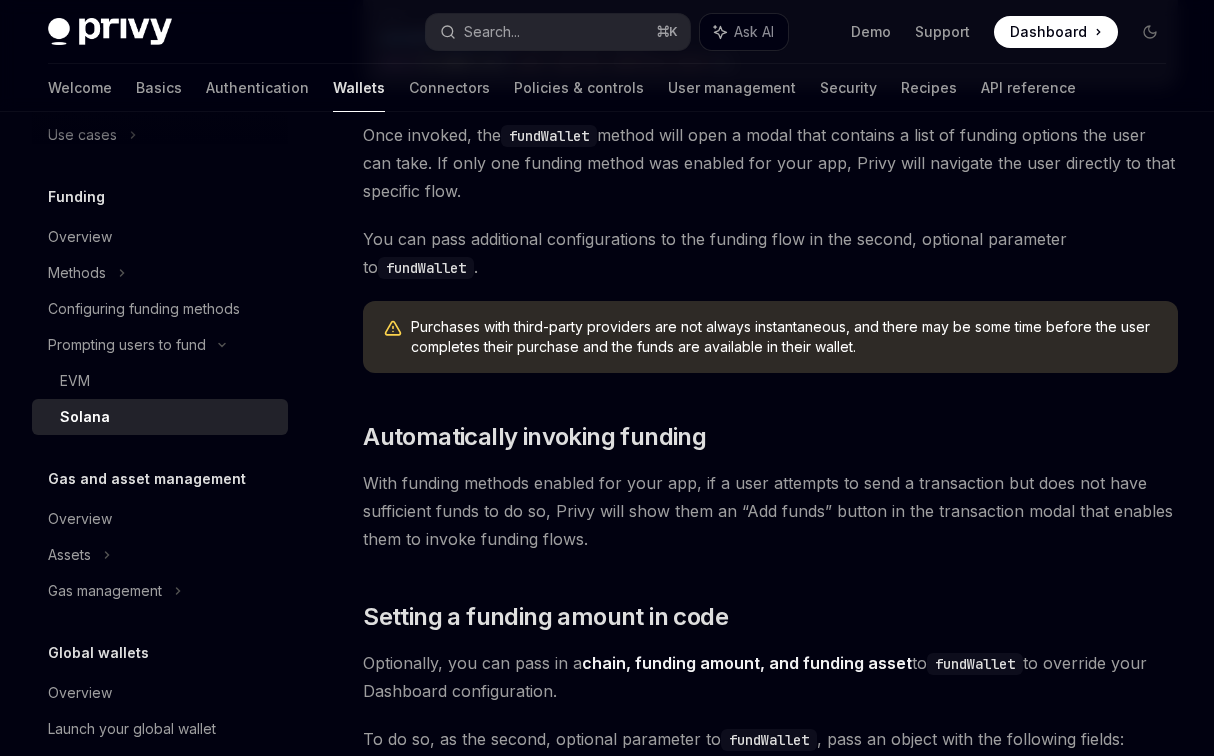scroll, scrollTop: 1136, scrollLeft: 0, axis: vertical 